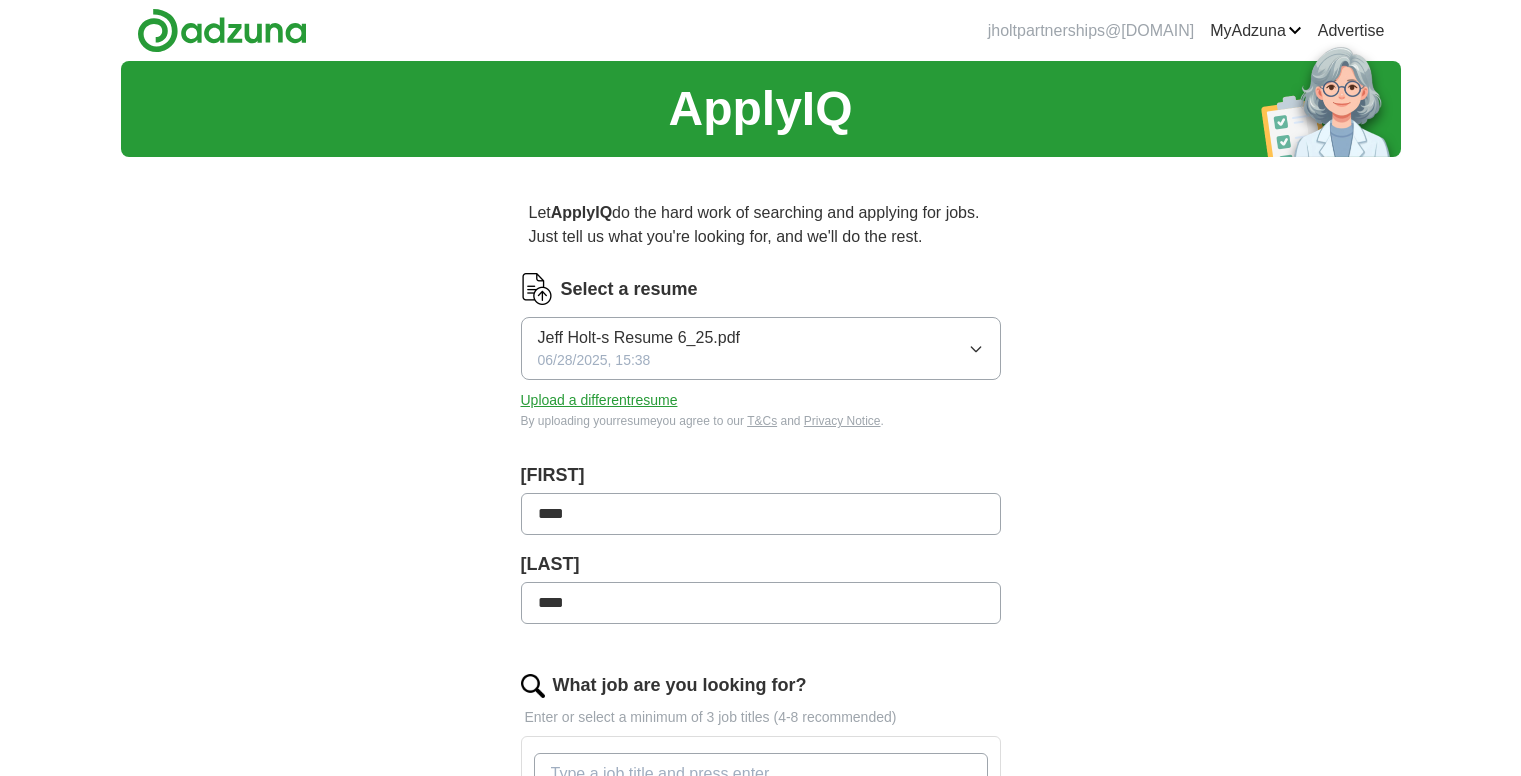 scroll, scrollTop: 0, scrollLeft: 0, axis: both 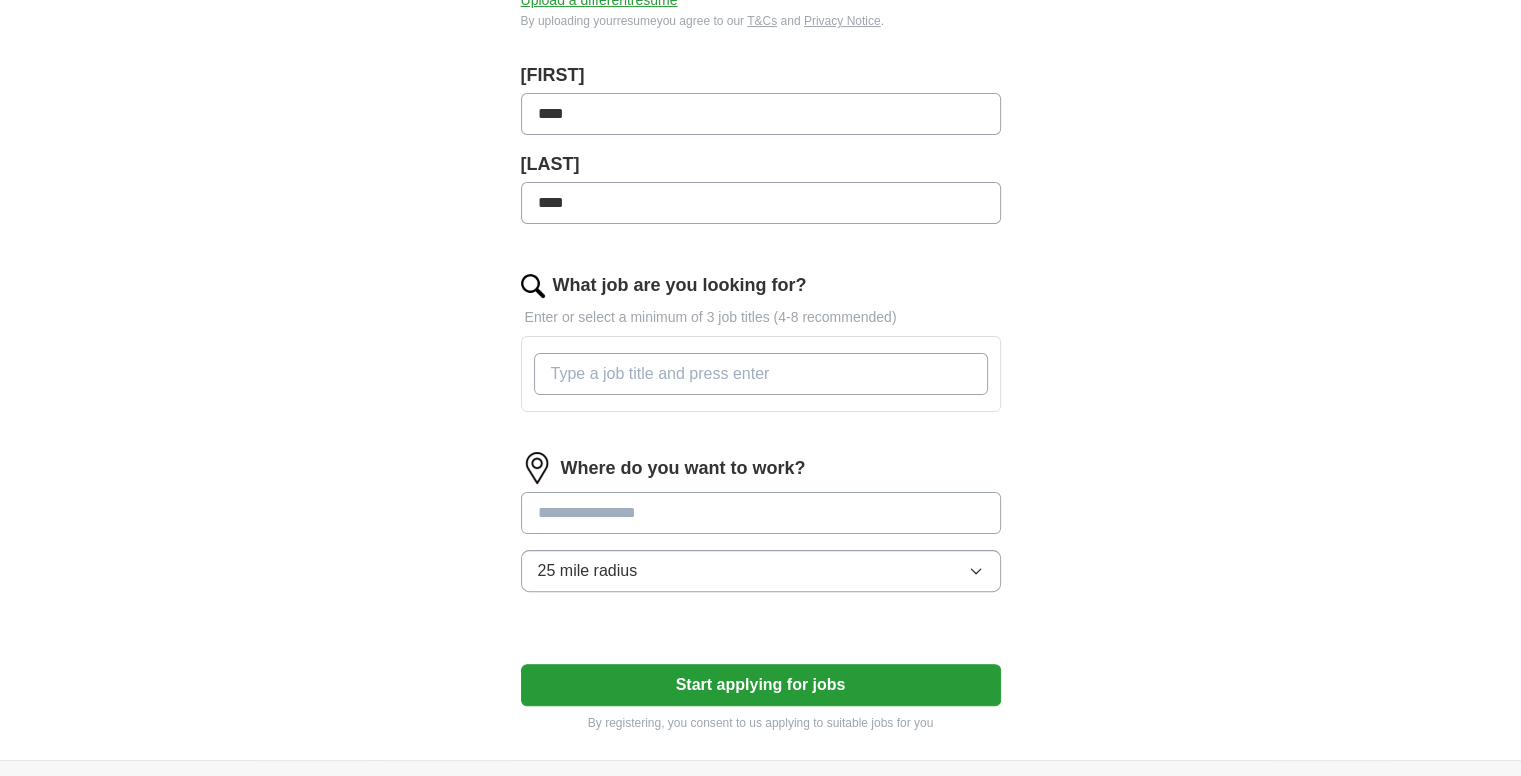 click on "What job are you looking for?" at bounding box center (761, 374) 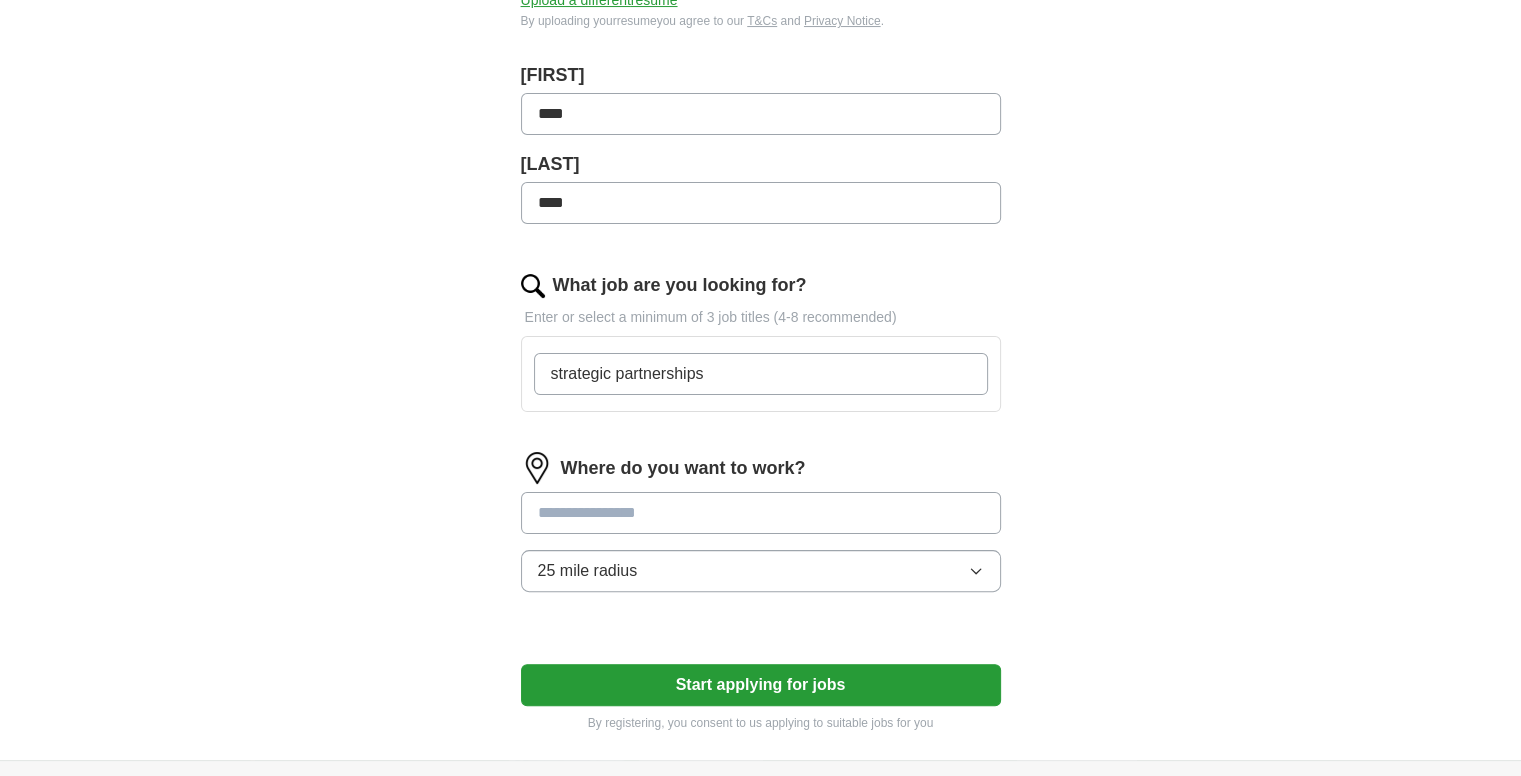 click on "strategic partnerships" at bounding box center [761, 374] 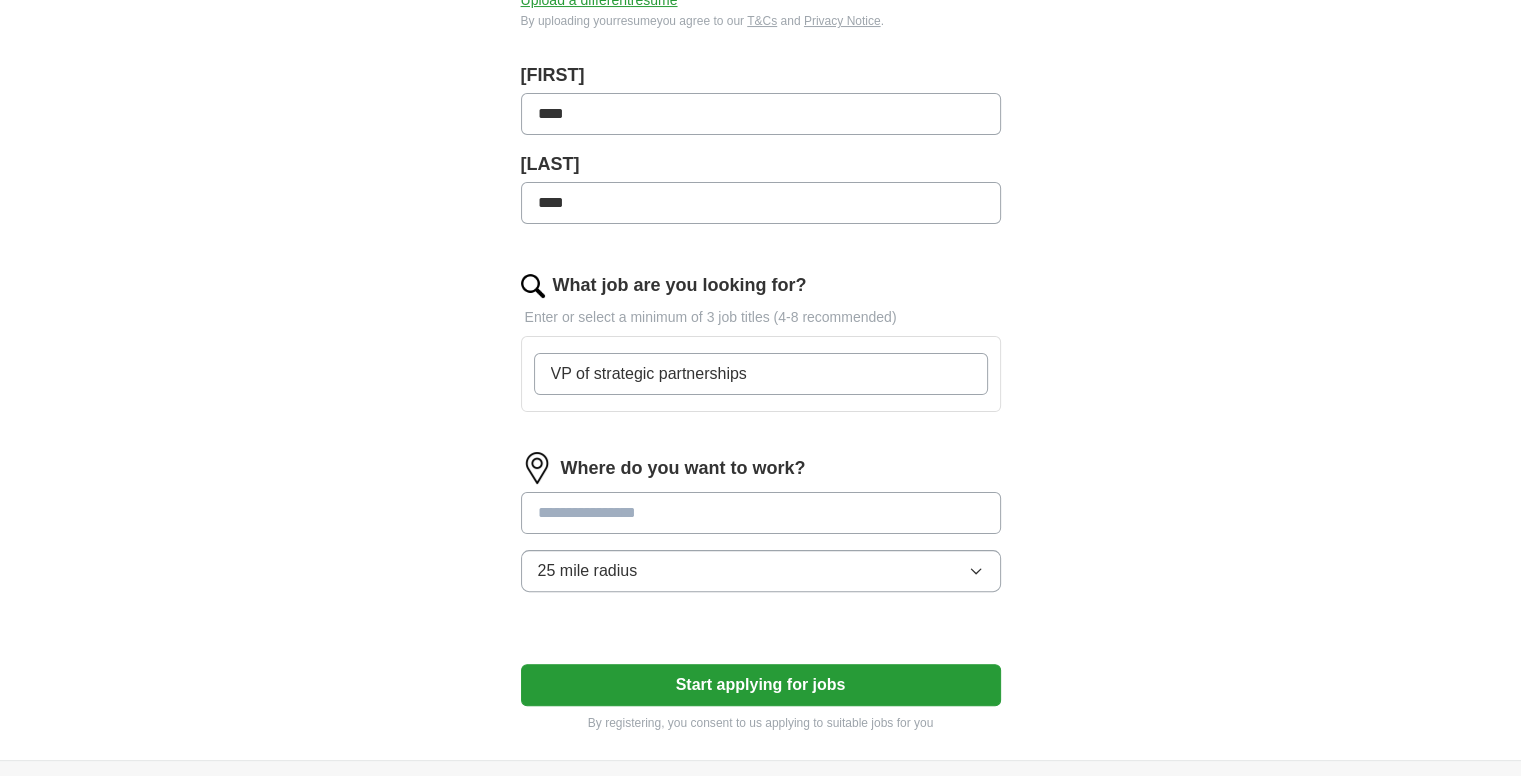 type on "VP of strategic partnerships" 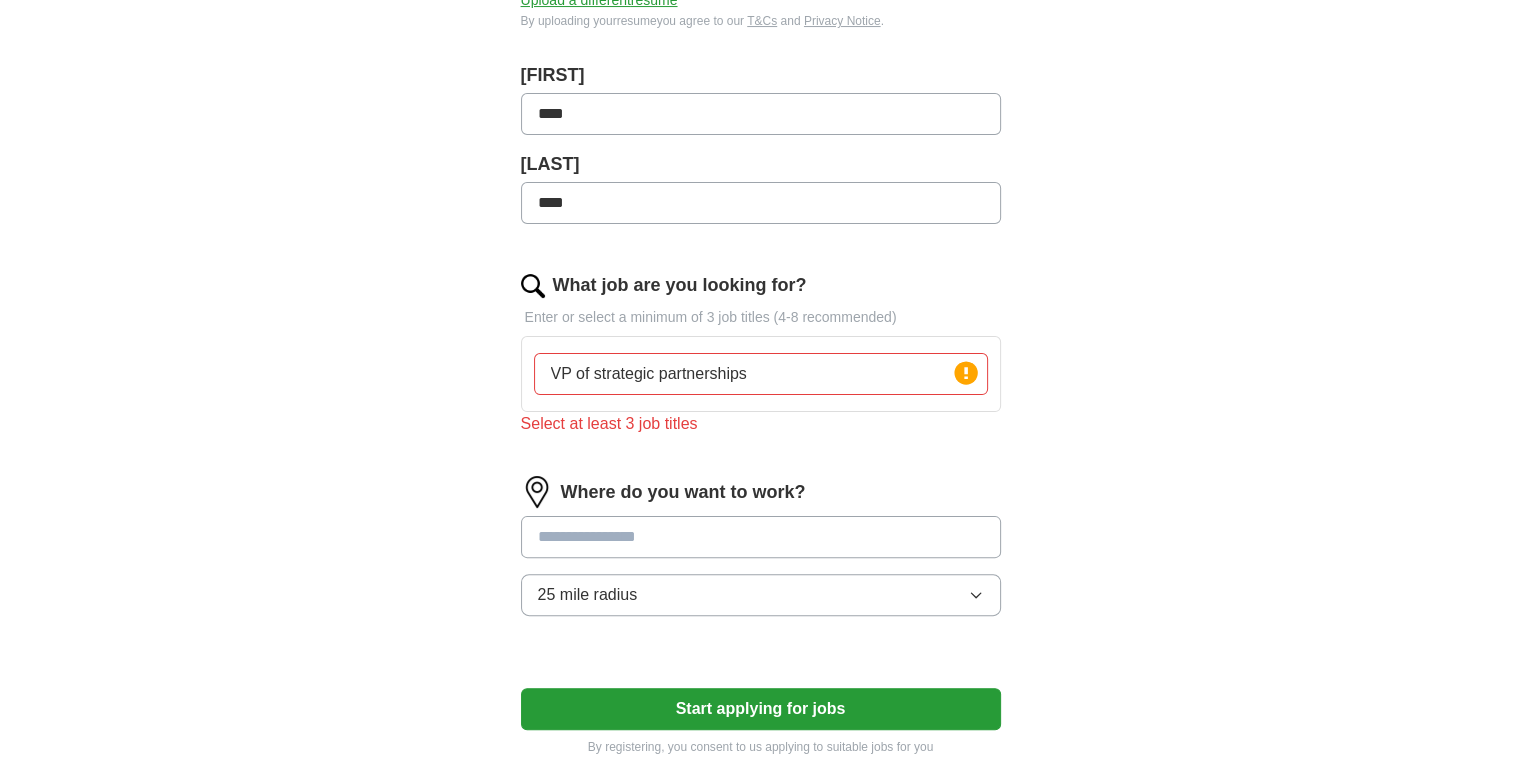 click on "VP of strategic partnerships Press return to add title Select at least 3 job titles" at bounding box center (761, 362) 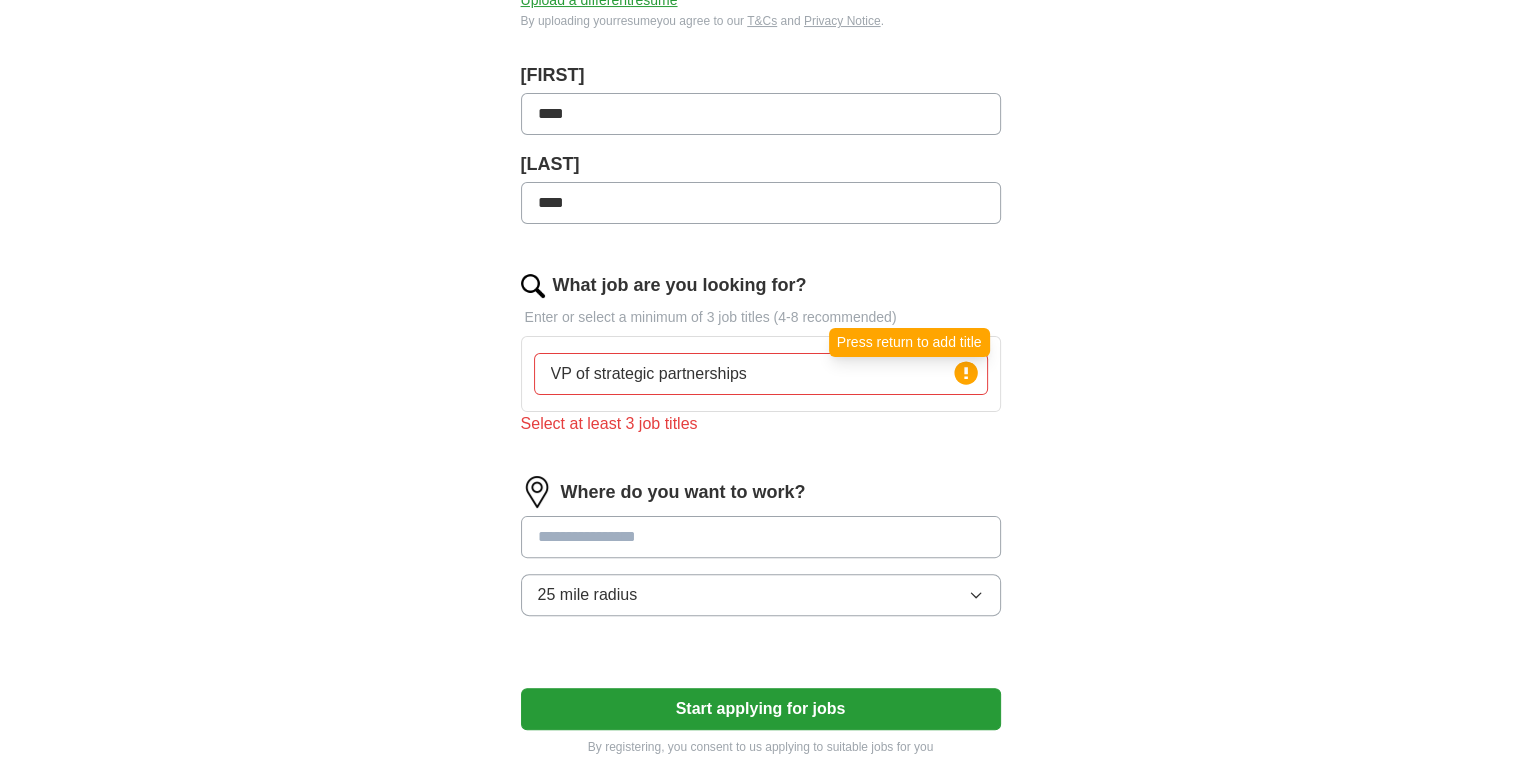 click at bounding box center [966, 373] 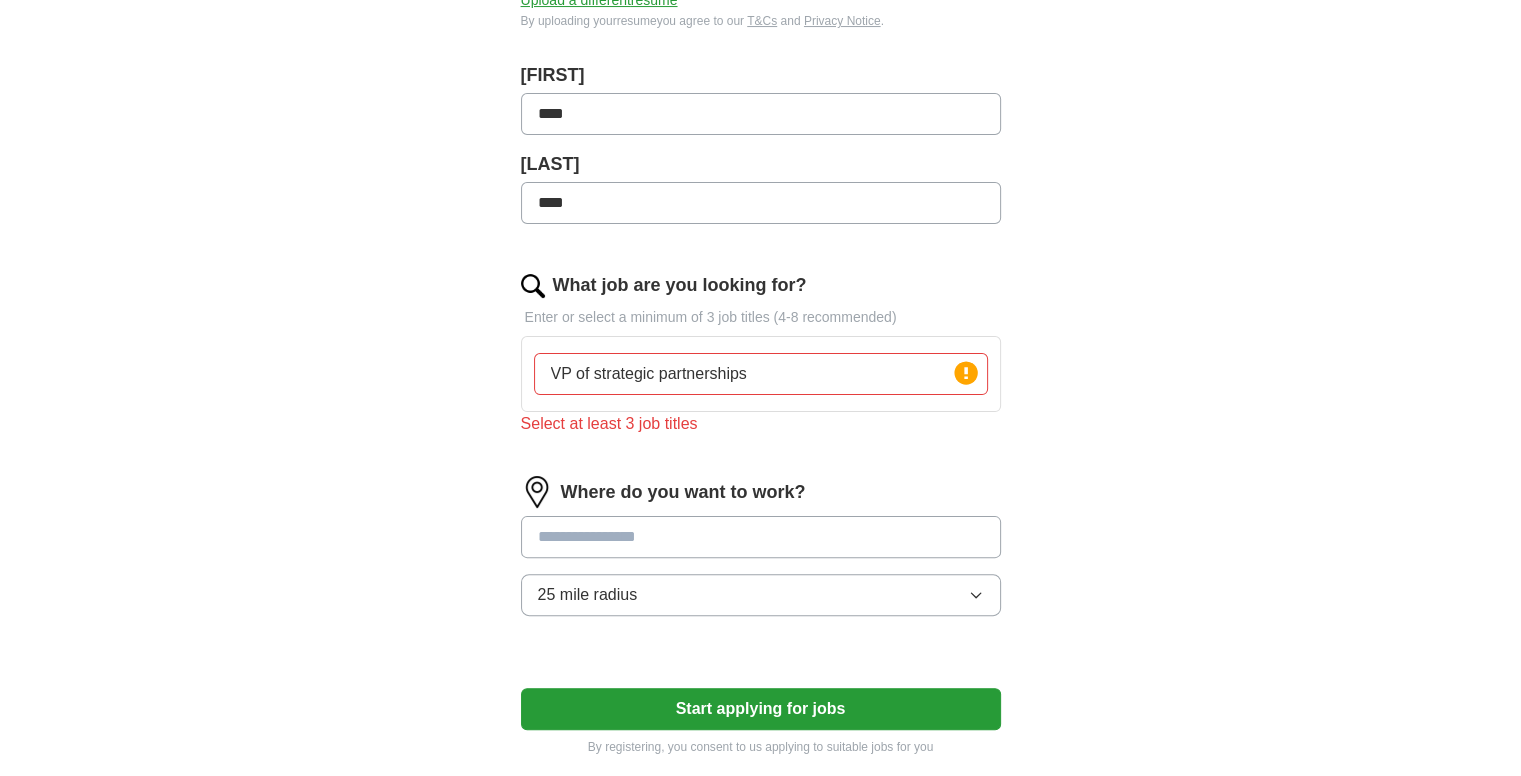 click on "VP of strategic partnerships" at bounding box center [761, 374] 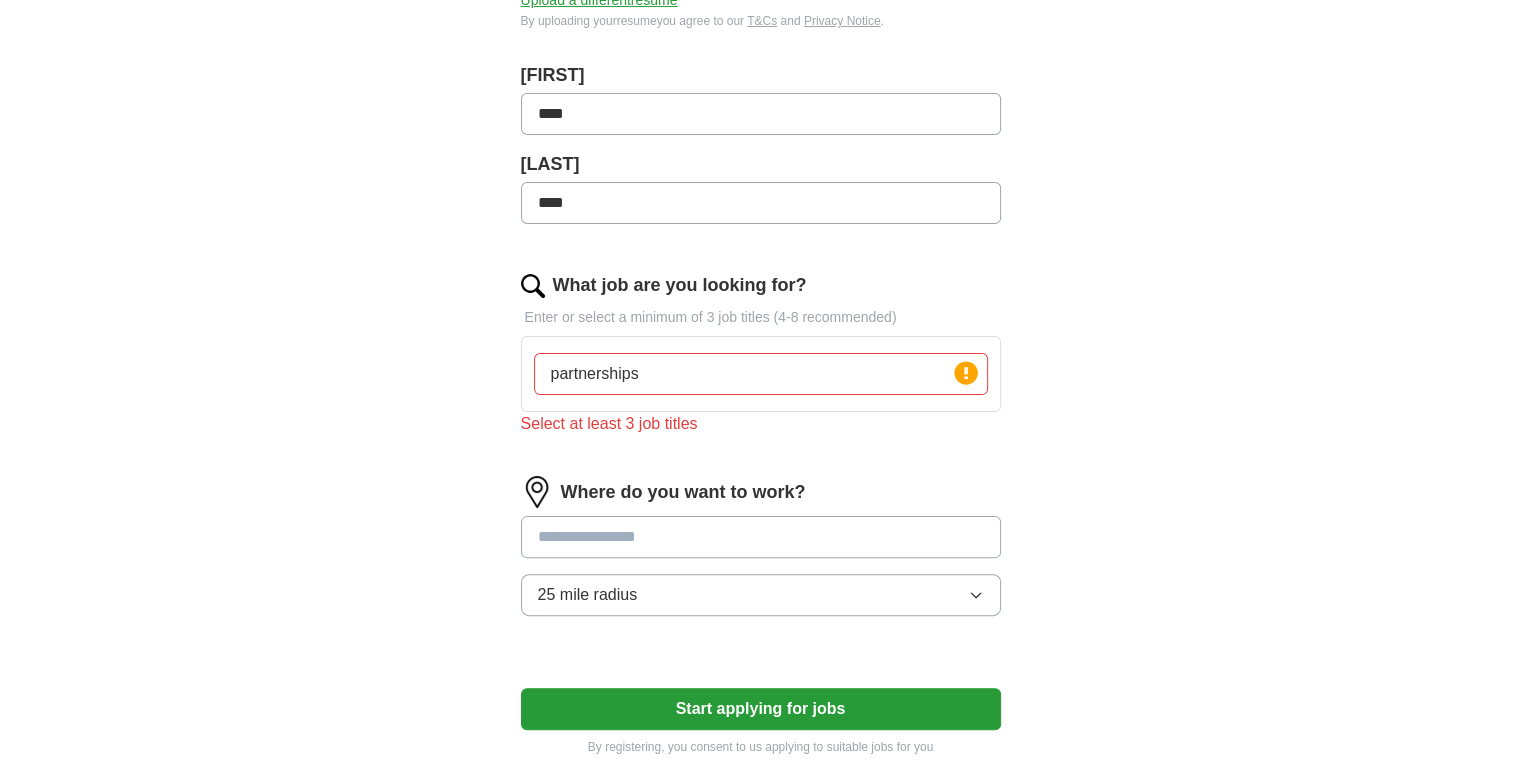 click on "partnerships" at bounding box center (761, 374) 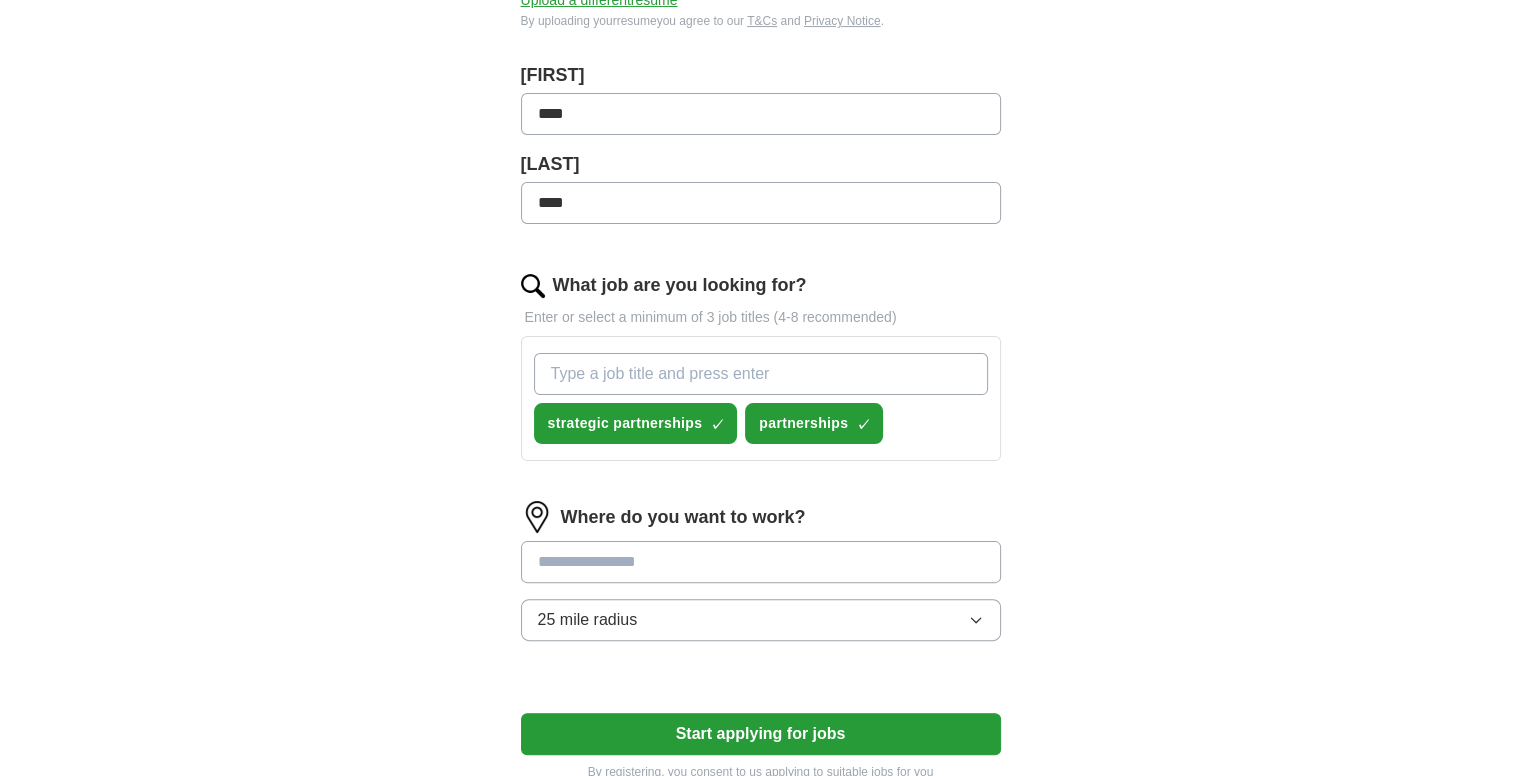 type 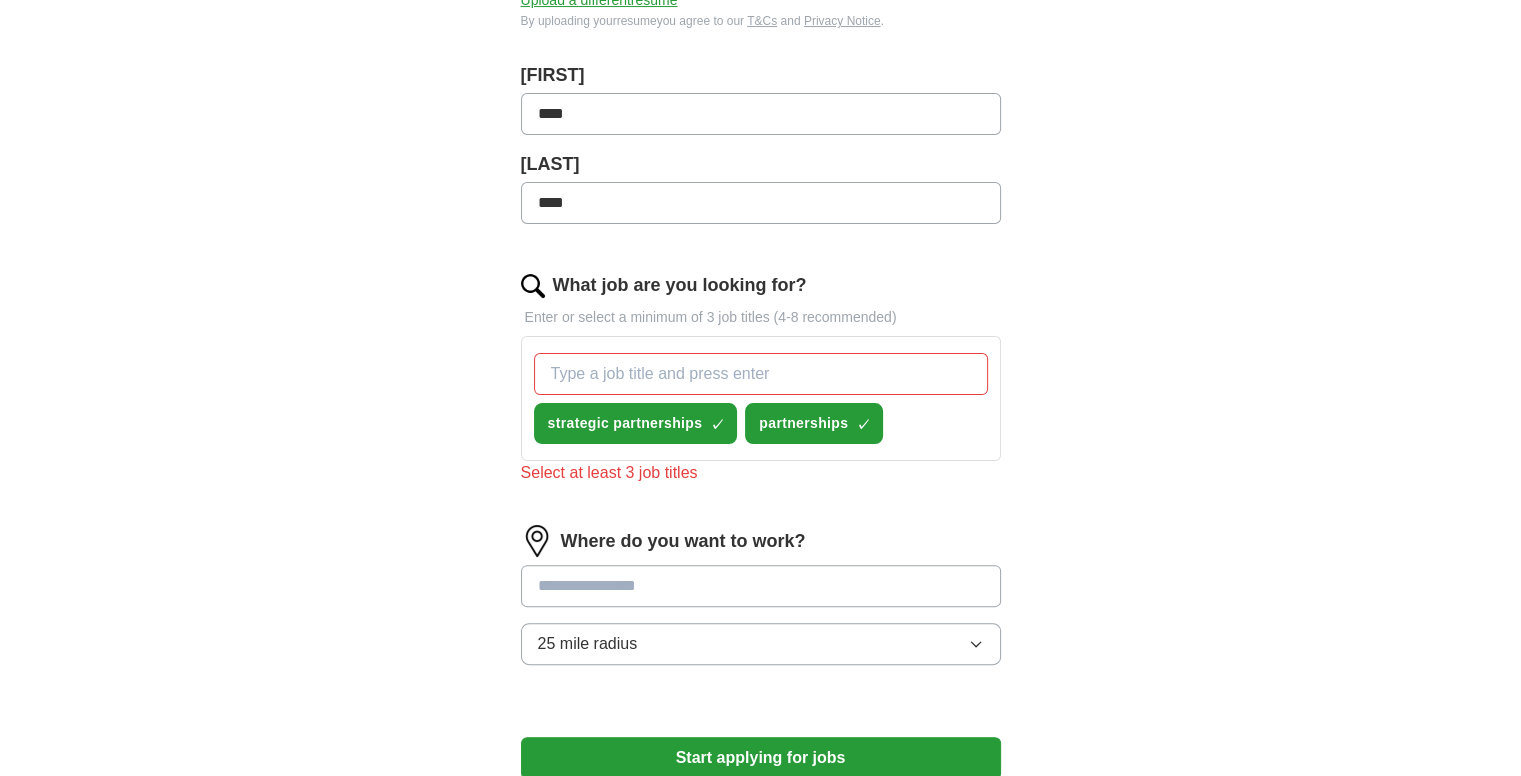 click on "What job are you looking for?" at bounding box center [761, 374] 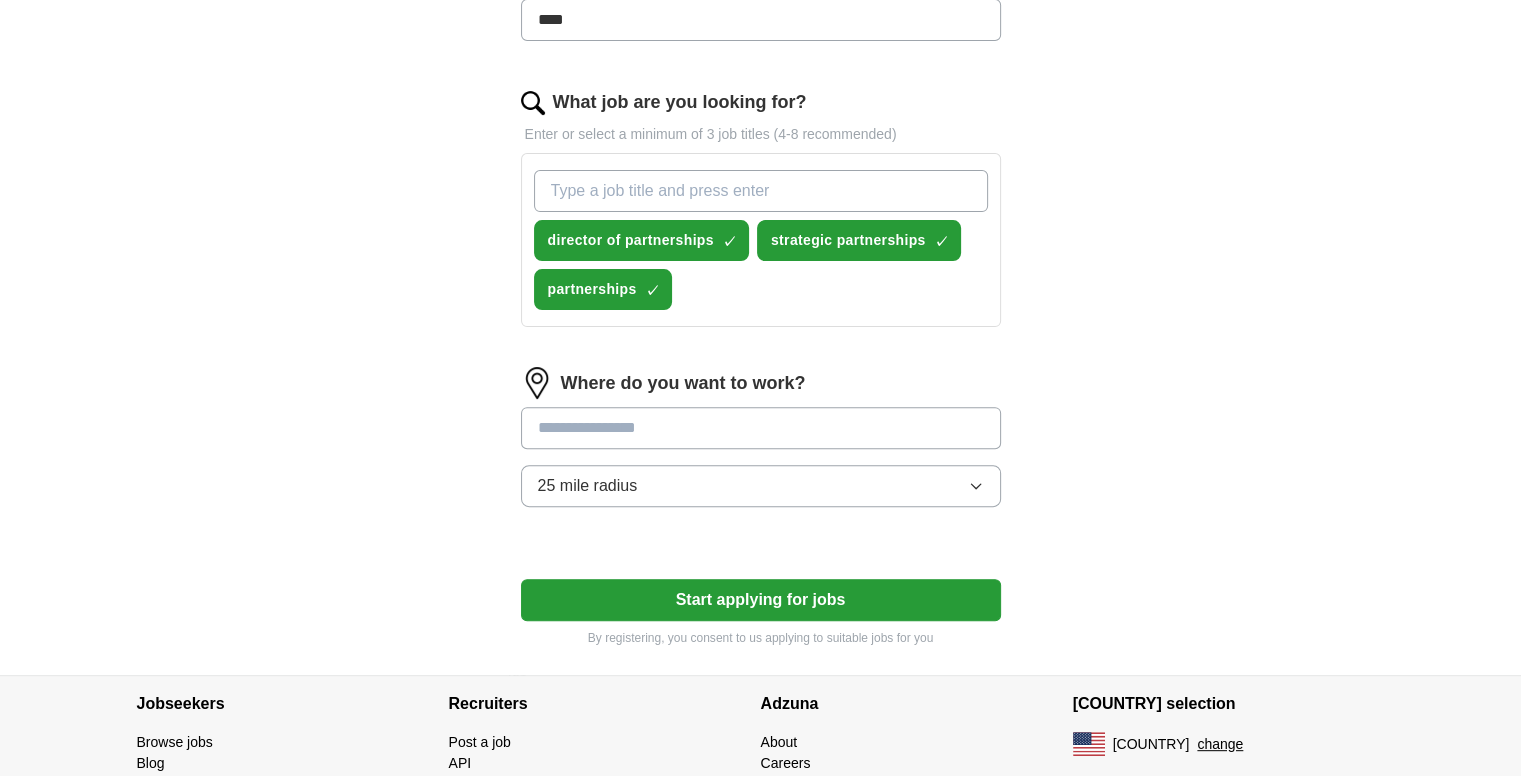 scroll, scrollTop: 600, scrollLeft: 0, axis: vertical 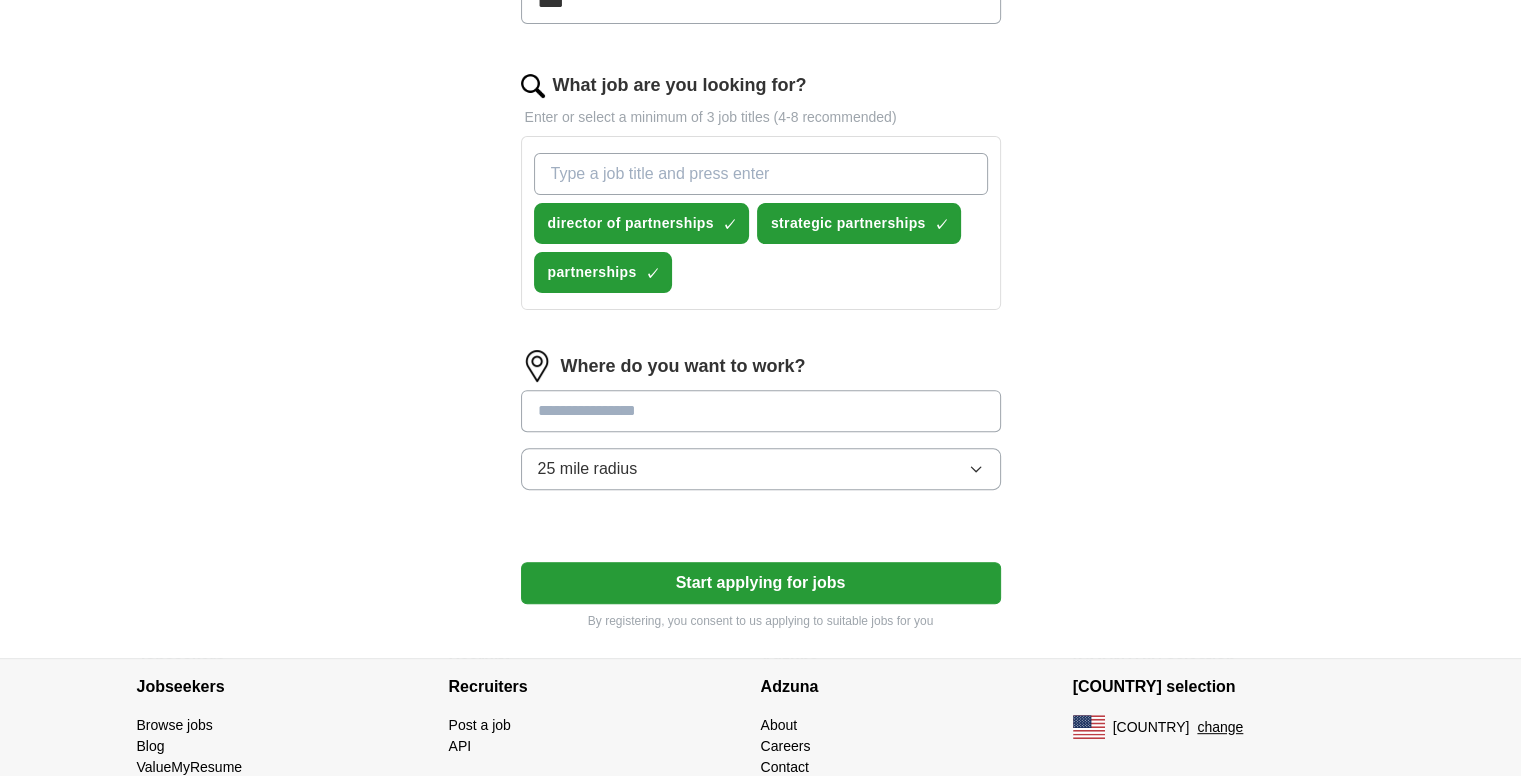 click at bounding box center [761, 411] 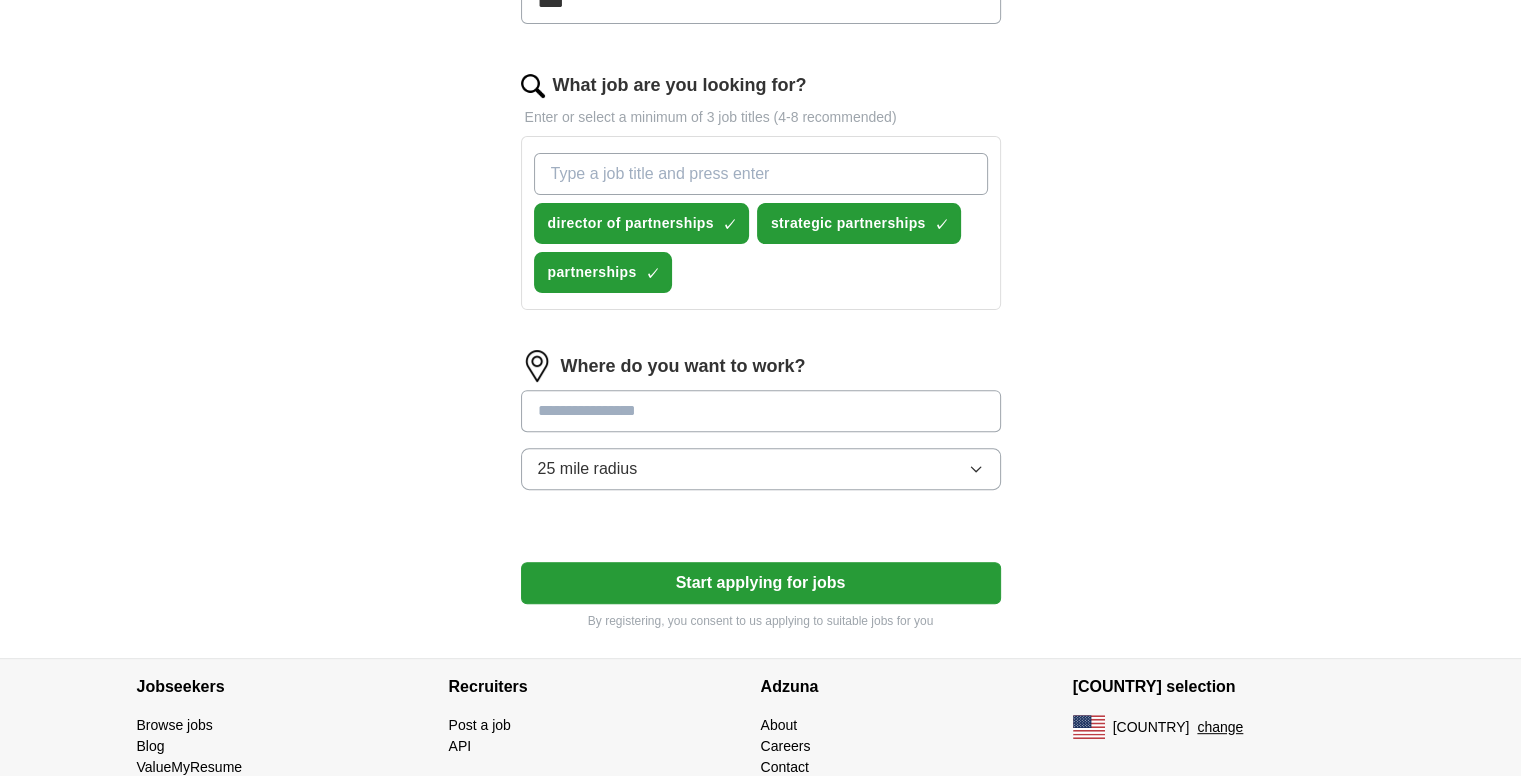 click on "25 mile radius" at bounding box center (761, 469) 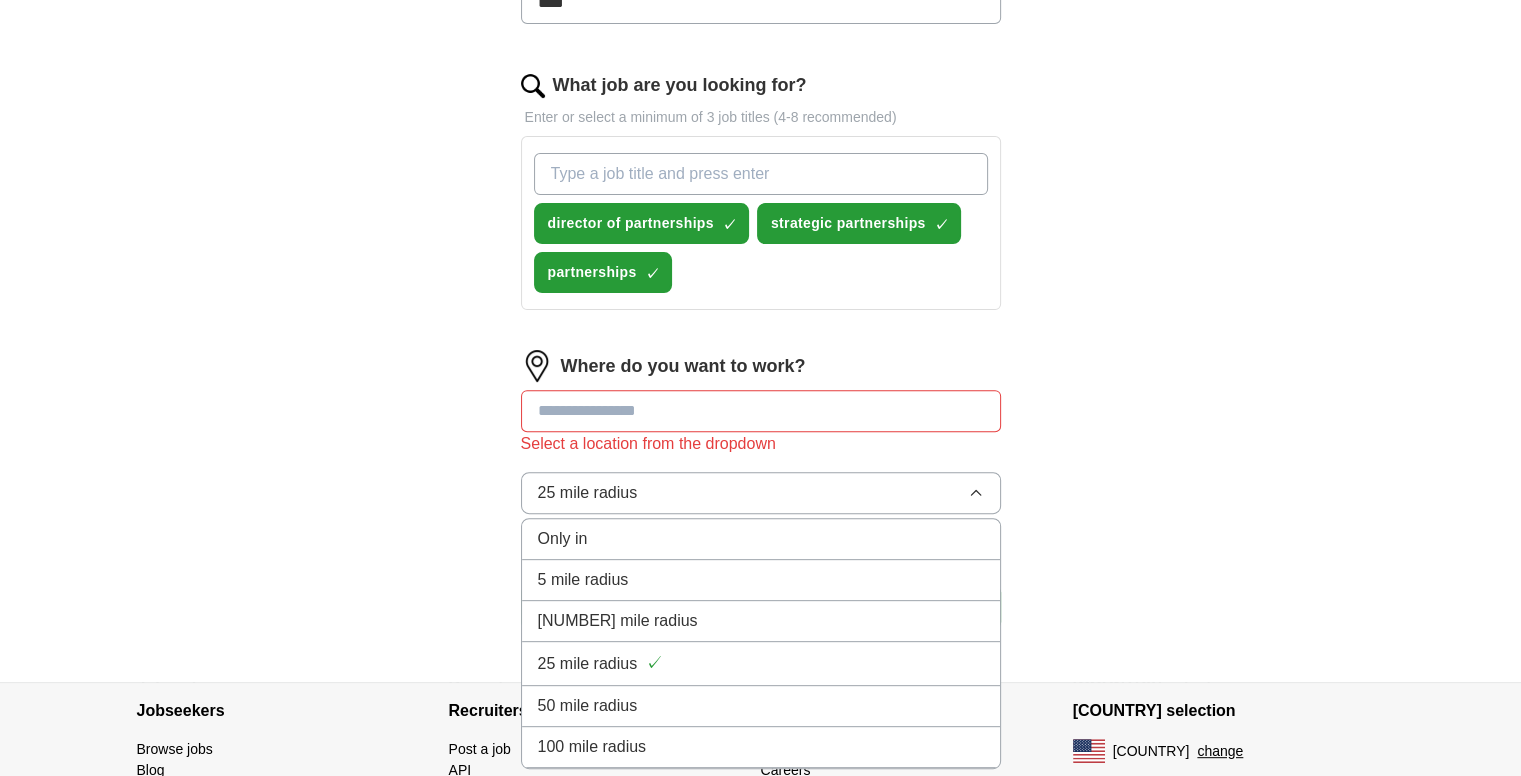 click on "Only in" at bounding box center (761, 539) 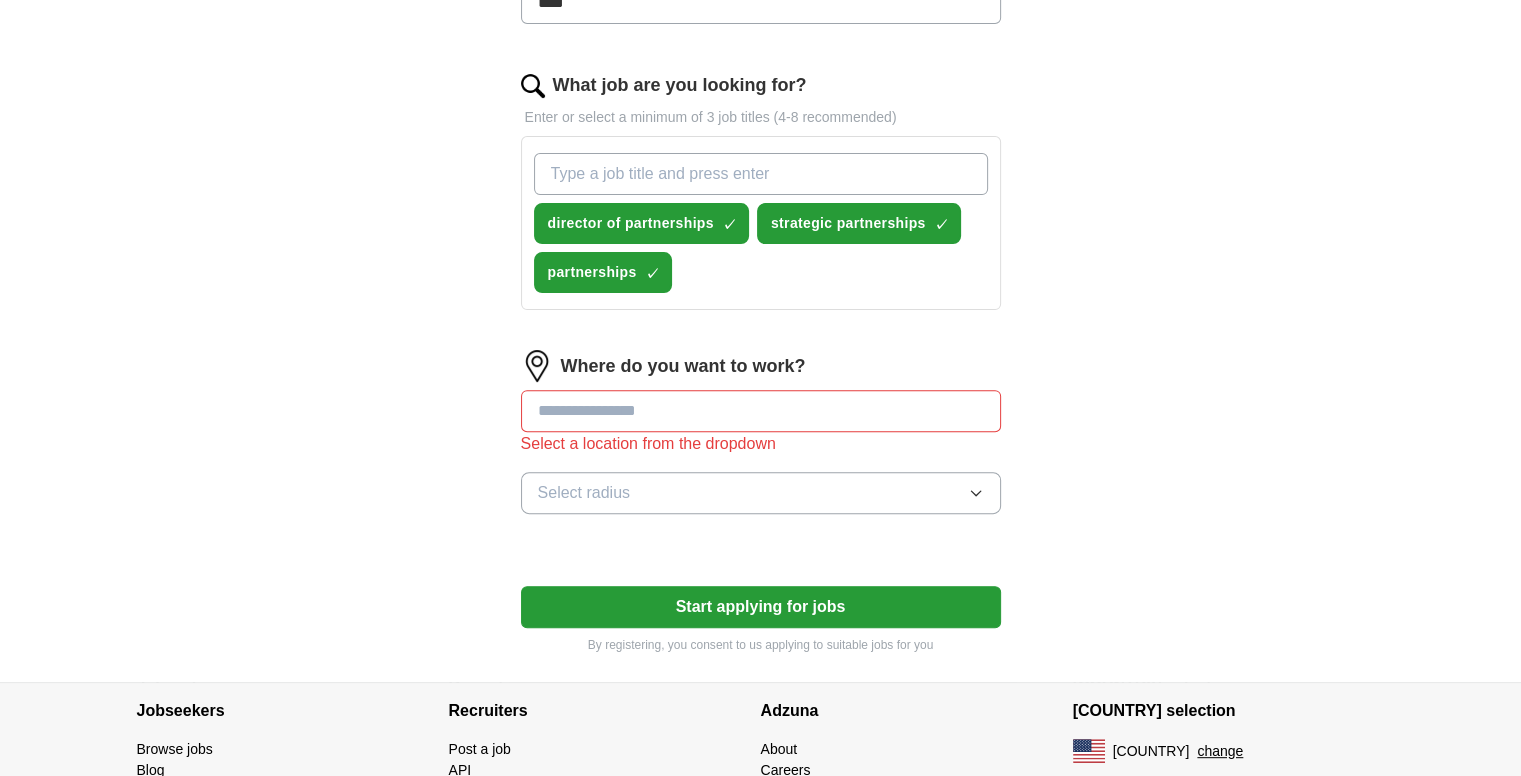 click on "Select a resume Jeff Holt-s Resume 6_25.pdf 06/28/2025, 15:38 Upload a different resume By uploading your resume you agree to our T&Cs and Privacy Notice . First Name **** Last Name **** What job are you looking for? Enter or select a minimum of 3 job titles (4-8 recommended) director of partnerships ✓ × strategic partnerships ✓ × partnerships ✓ × Where do you want to work? Select a location from the dropdown Select radius Start applying for jobs By registering, you consent to us applying to suitable jobs for you" at bounding box center [761, 127] 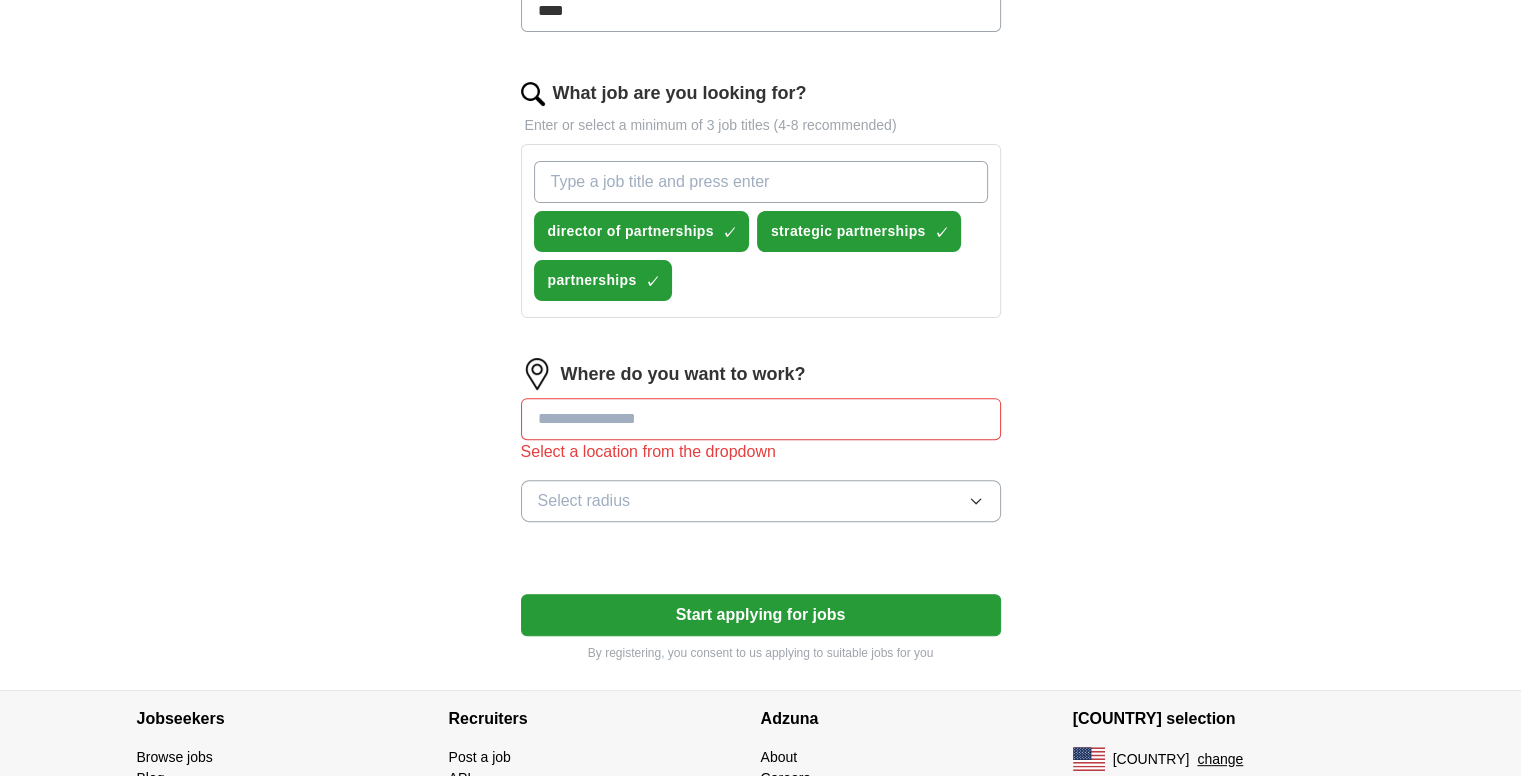 scroll, scrollTop: 603, scrollLeft: 0, axis: vertical 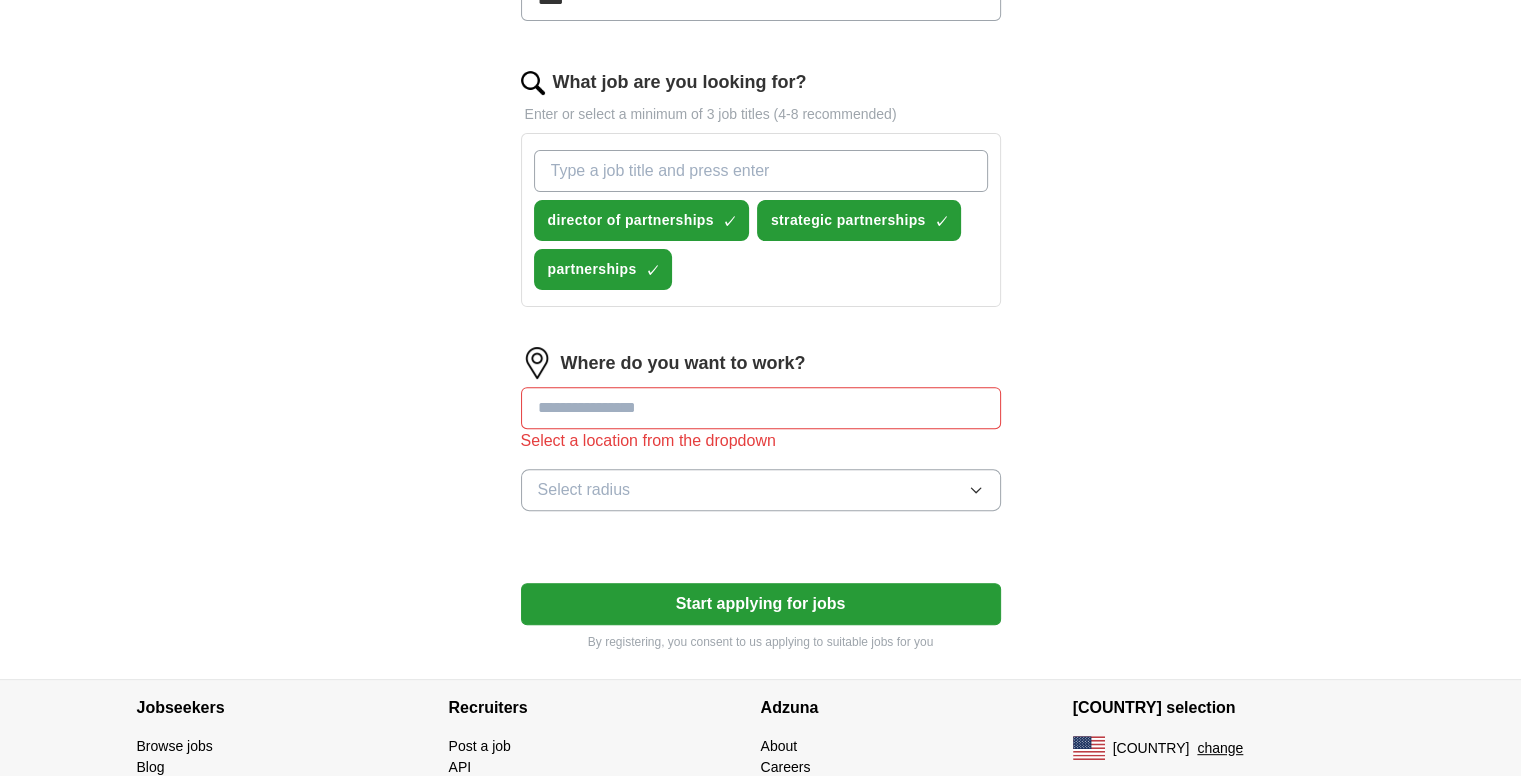 click on "Select radius" at bounding box center (761, 490) 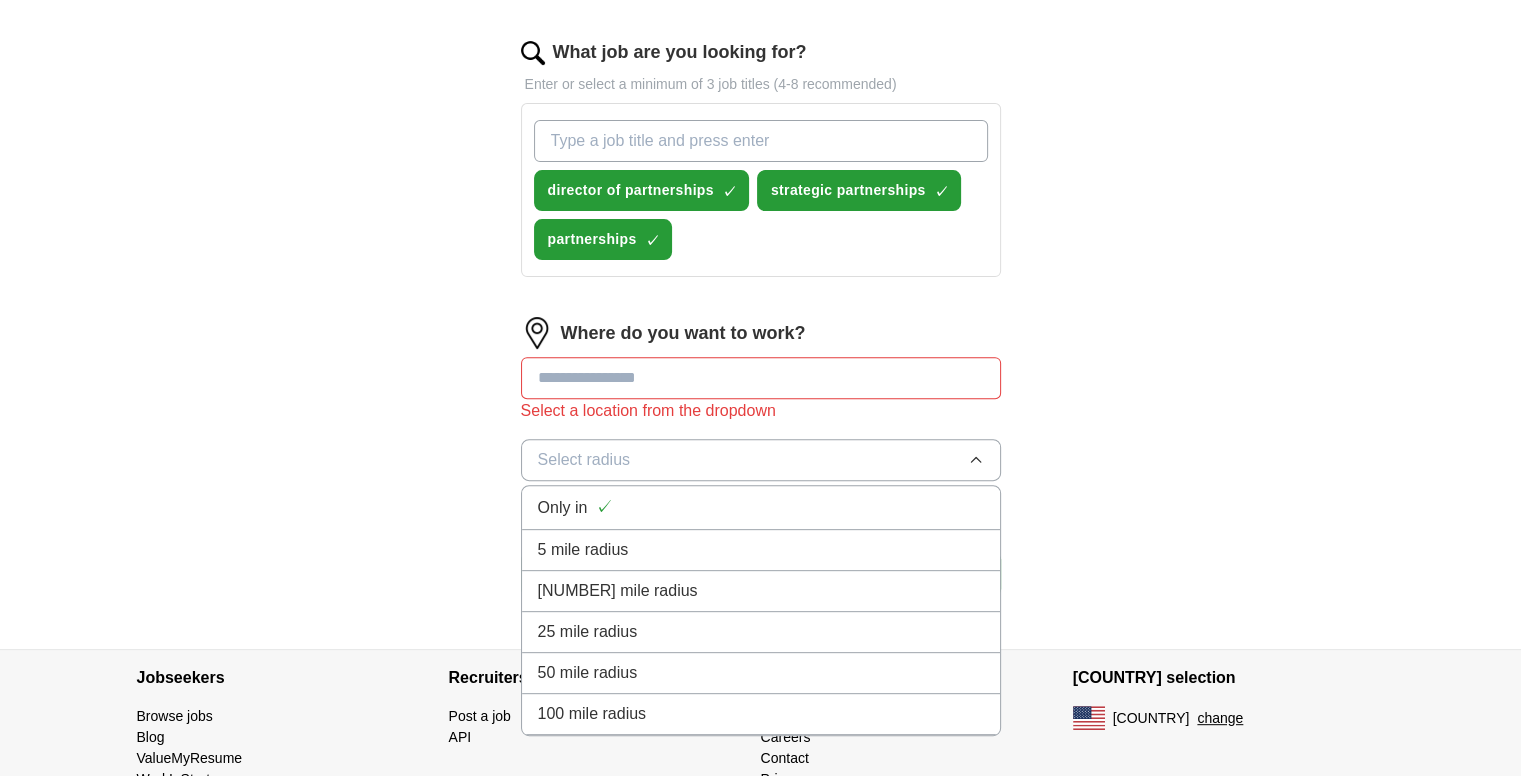 scroll, scrollTop: 703, scrollLeft: 0, axis: vertical 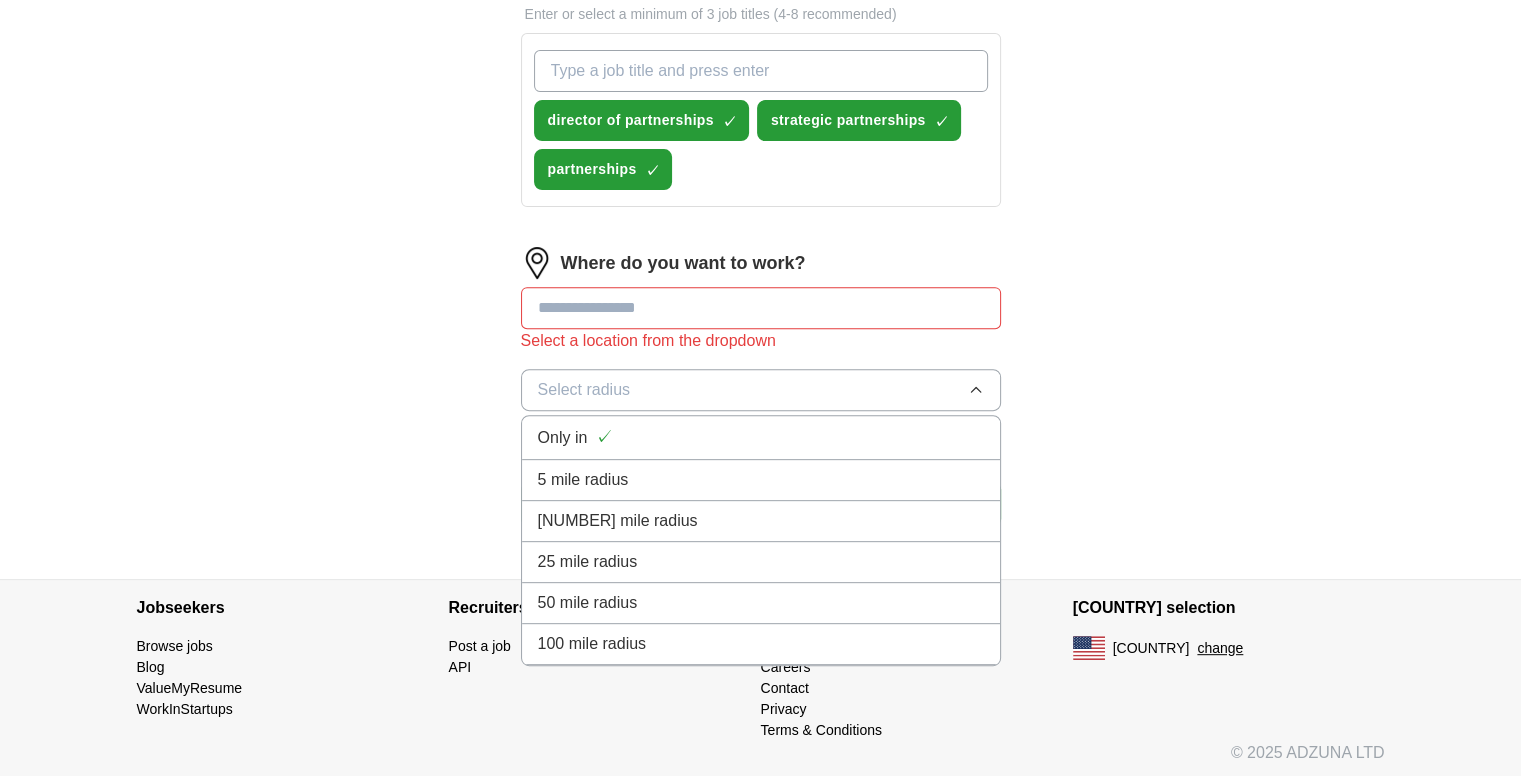 click on "Select radius" at bounding box center (761, 390) 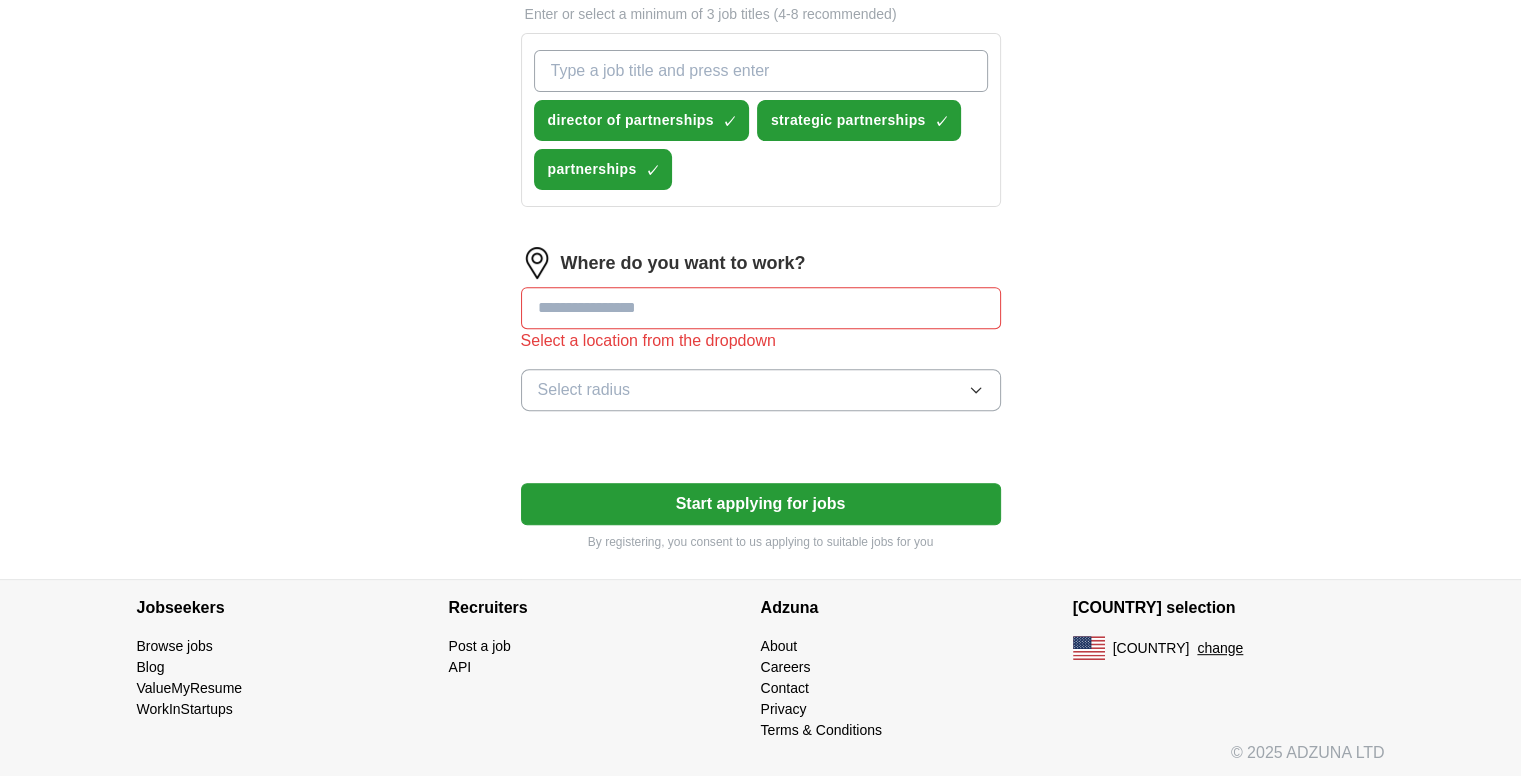 click on "Select a resume Jeff Holt-s Resume 6_25.pdf 06/28/2025, 15:38 Upload a different resume By uploading your resume you agree to our T&Cs and Privacy Notice . First Name **** Last Name **** What job are you looking for? Enter or select a minimum of 3 job titles (4-8 recommended) director of partnerships ✓ × strategic partnerships ✓ × partnerships ✓ × Where do you want to work? Select a location from the dropdown Select radius Start applying for jobs By registering, you consent to us applying to suitable jobs for you" at bounding box center [761, 24] 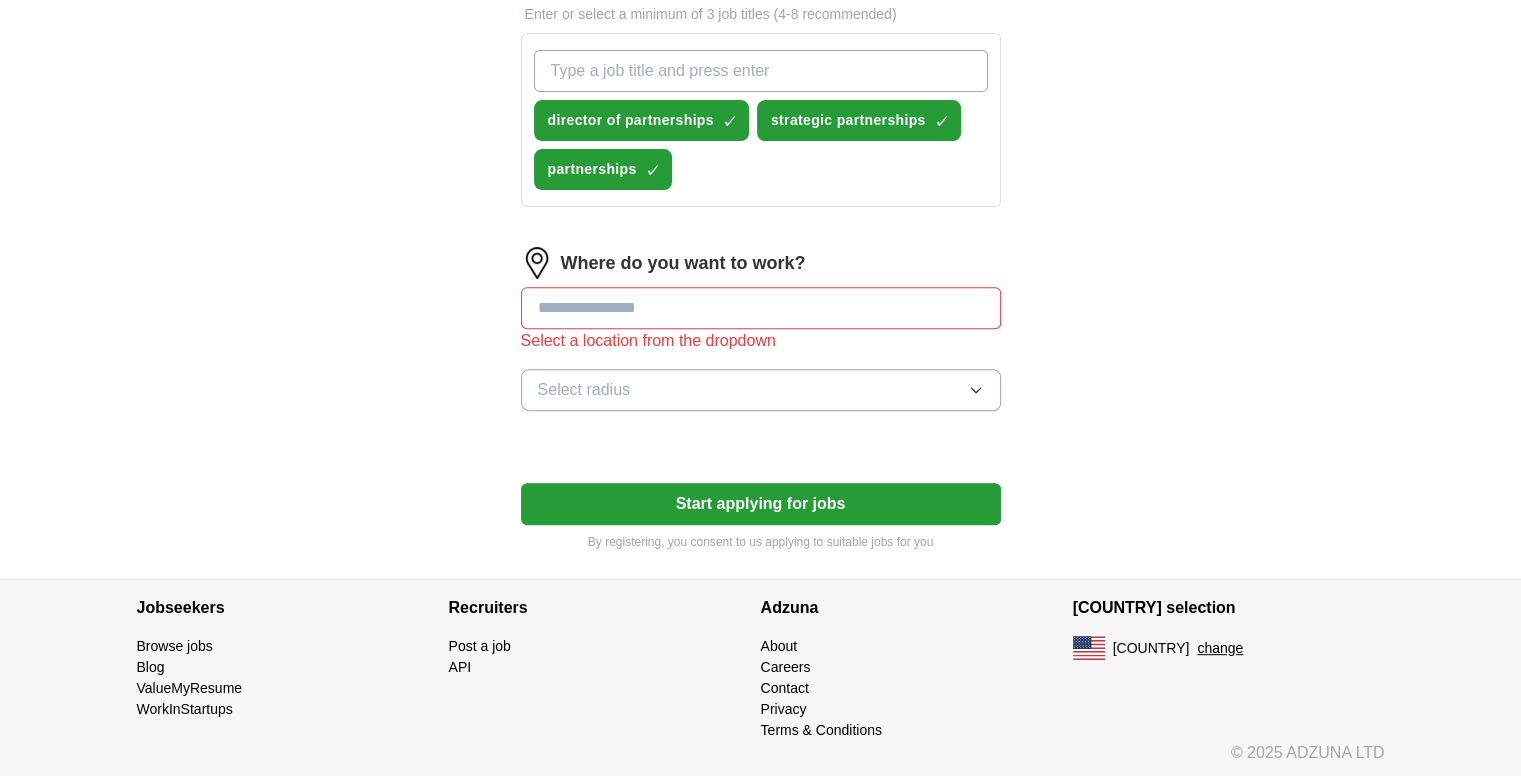 click at bounding box center [761, 308] 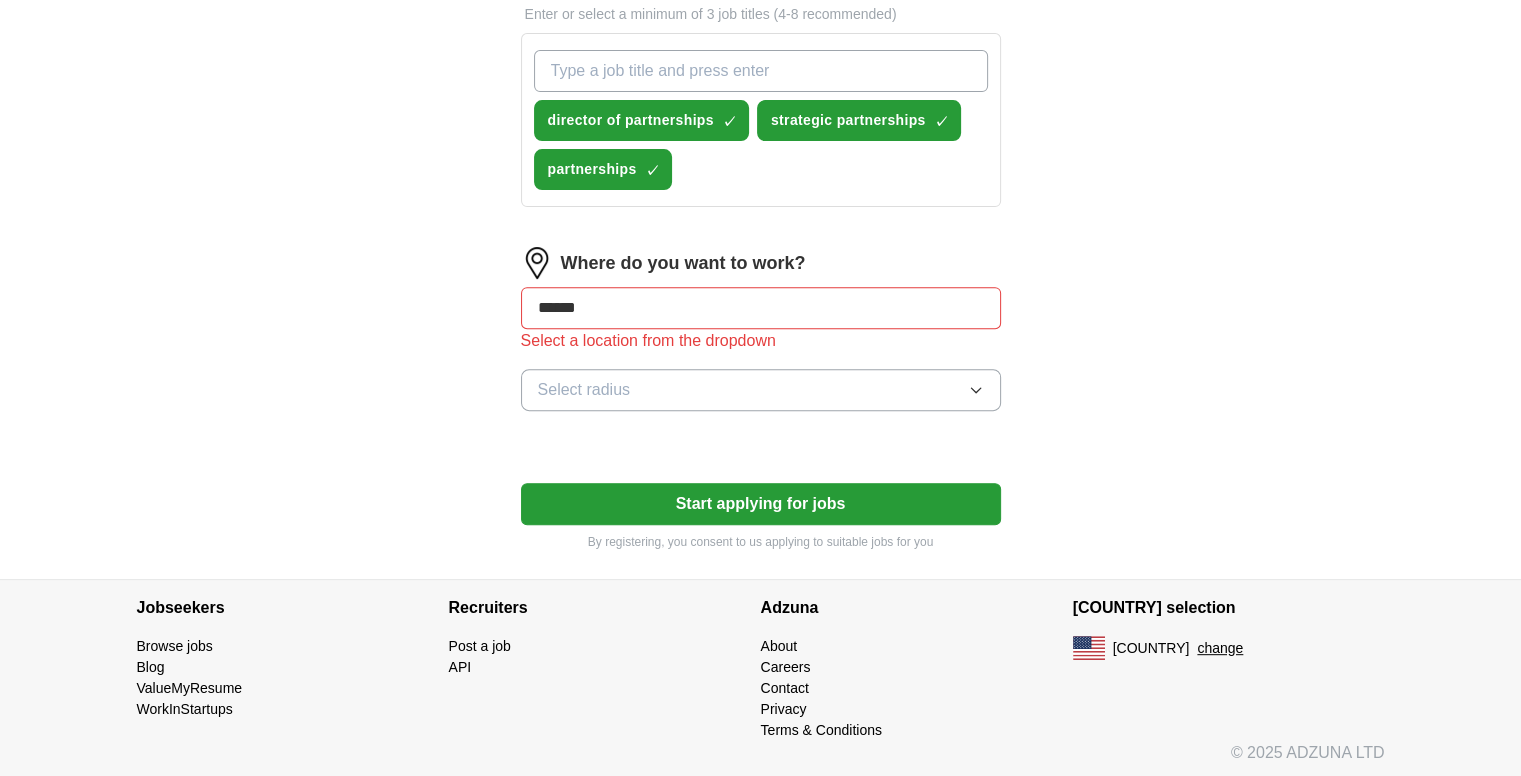 type on "****" 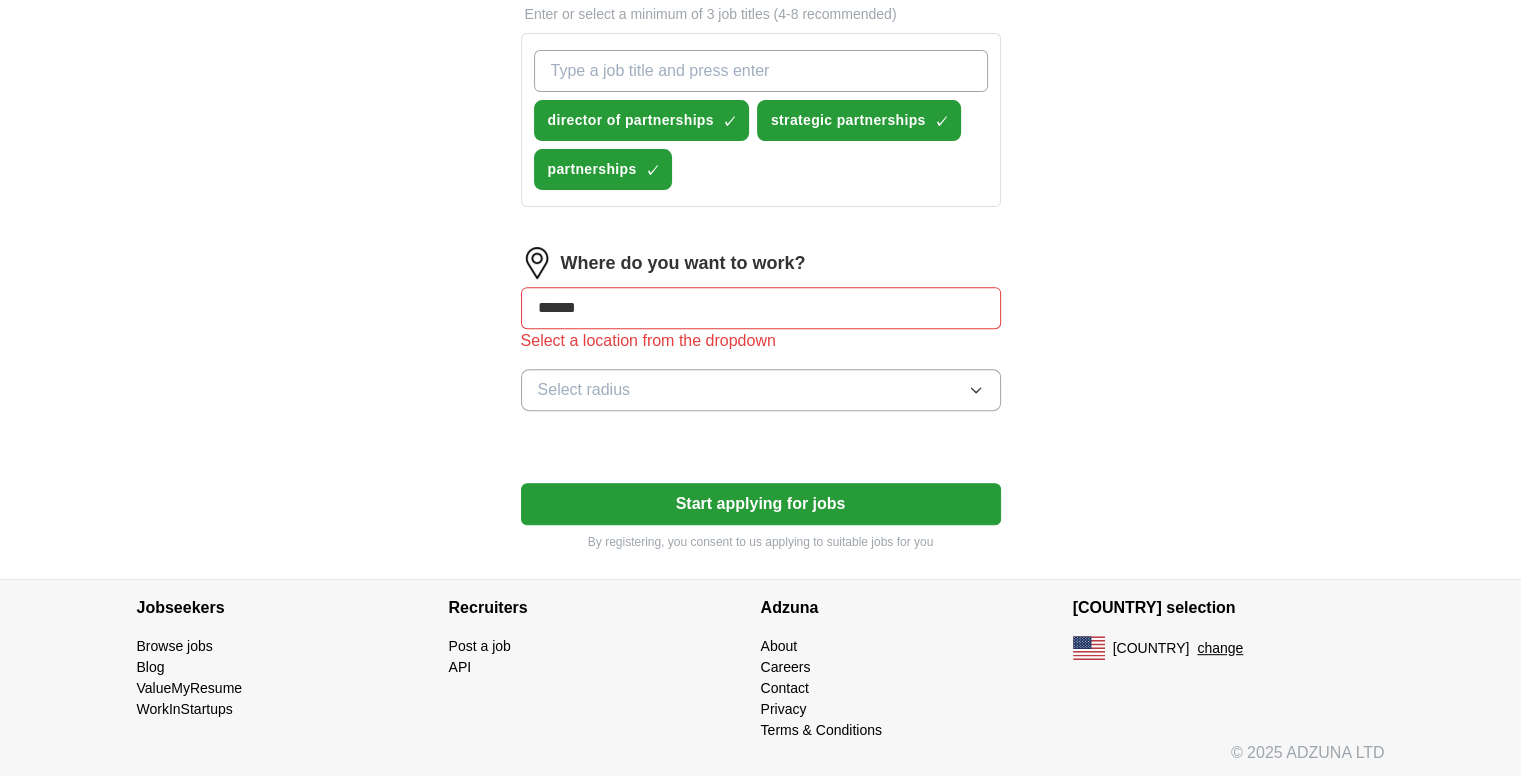 click on "Start applying for jobs" at bounding box center (761, 504) 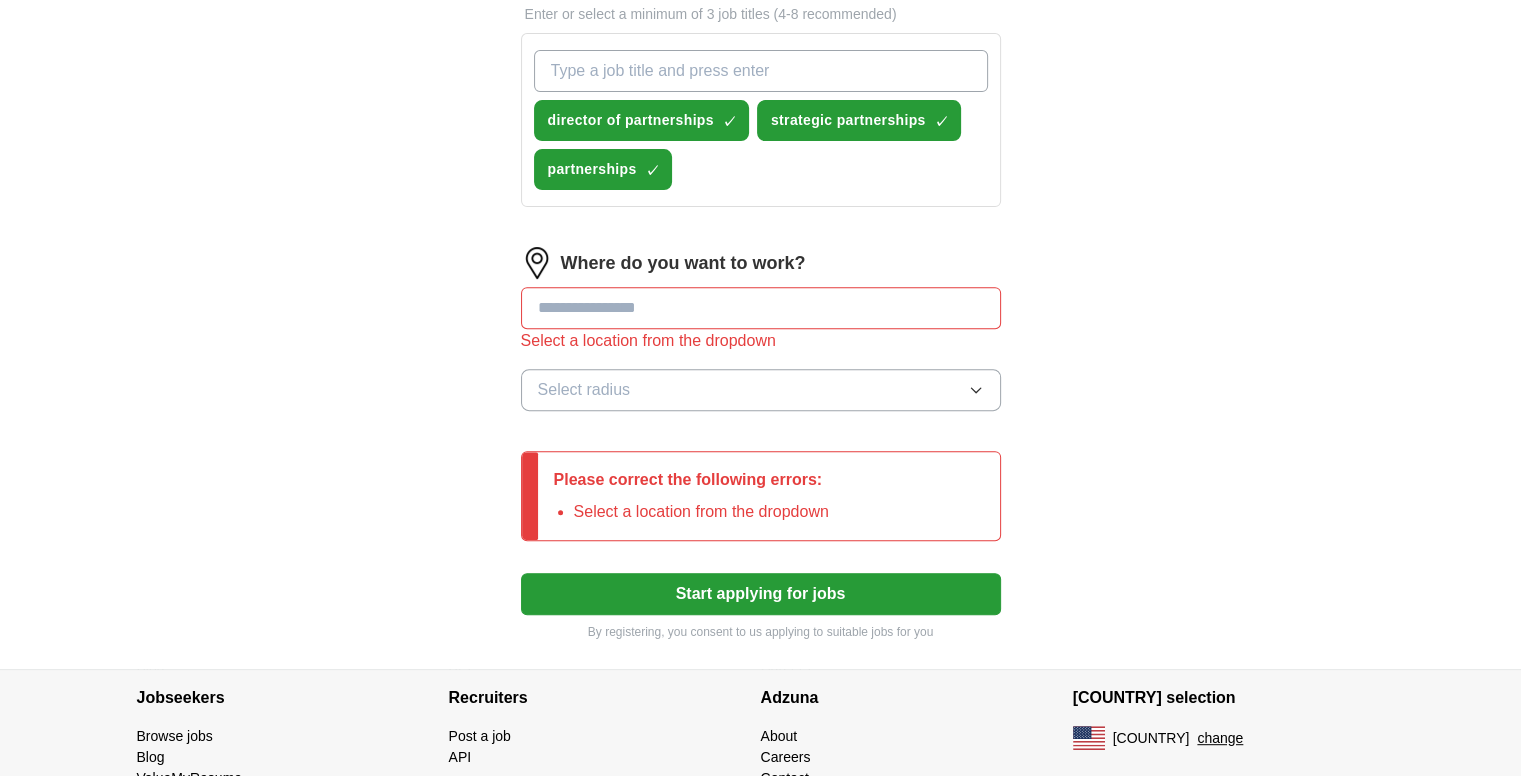 click on "Select a resume Jeff Holt-s Resume 6_25.pdf 06/28/2025, 15:38 Upload a different resume By uploading your resume you agree to our T&Cs and Privacy Notice . First Name **** Last Name **** What job are you looking for? Enter or select a minimum of 3 job titles (4-8 recommended) director of partnerships ✓ × strategic partnerships ✓ × partnerships ✓ × Where do you want to work? Select a location from the dropdown Select radius Please correct the following errors: Select a location from the dropdown Start applying for jobs By registering, you consent to us applying to suitable jobs for you" at bounding box center [761, 13] 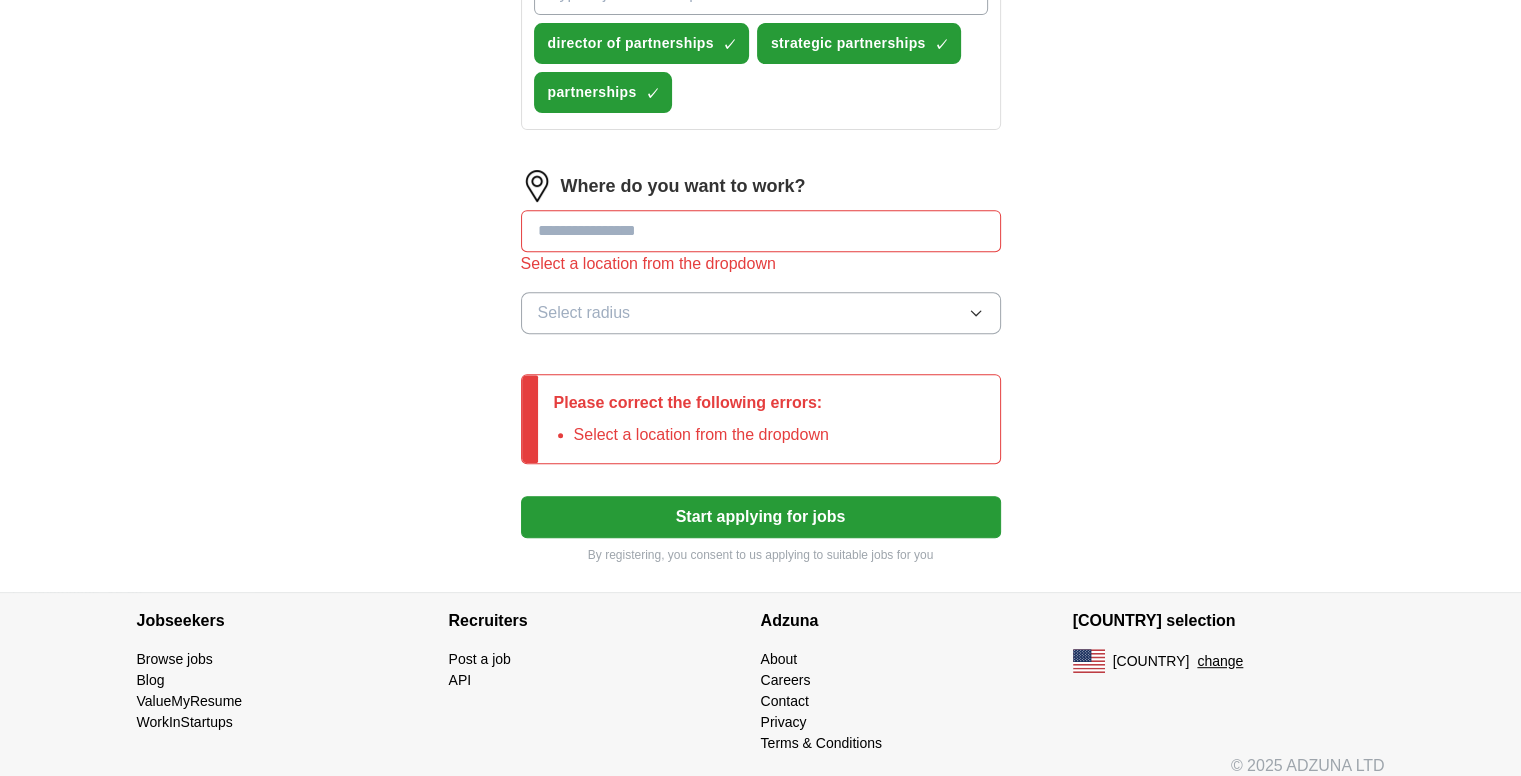 scroll, scrollTop: 792, scrollLeft: 0, axis: vertical 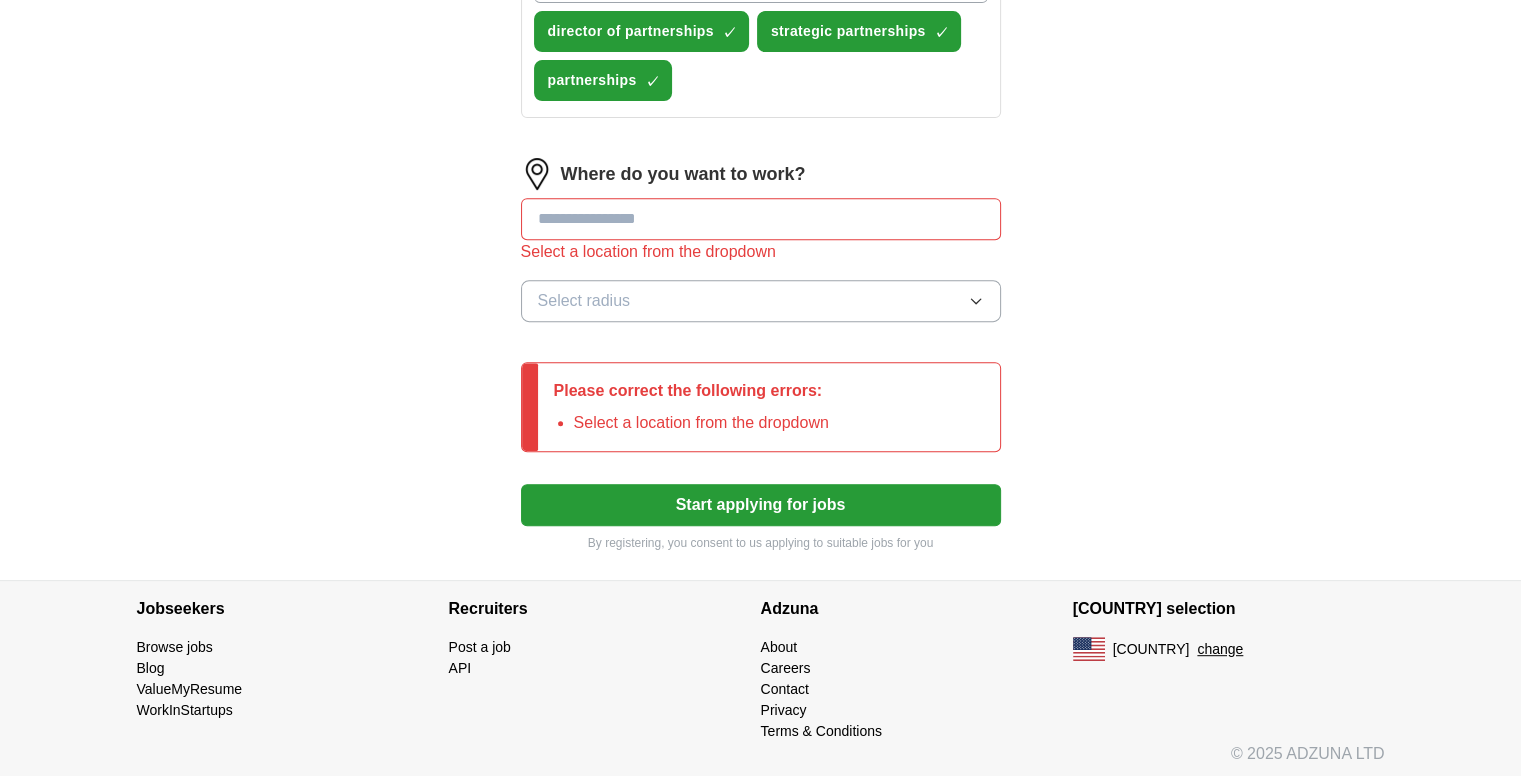 click on "Start applying for jobs" at bounding box center (761, 505) 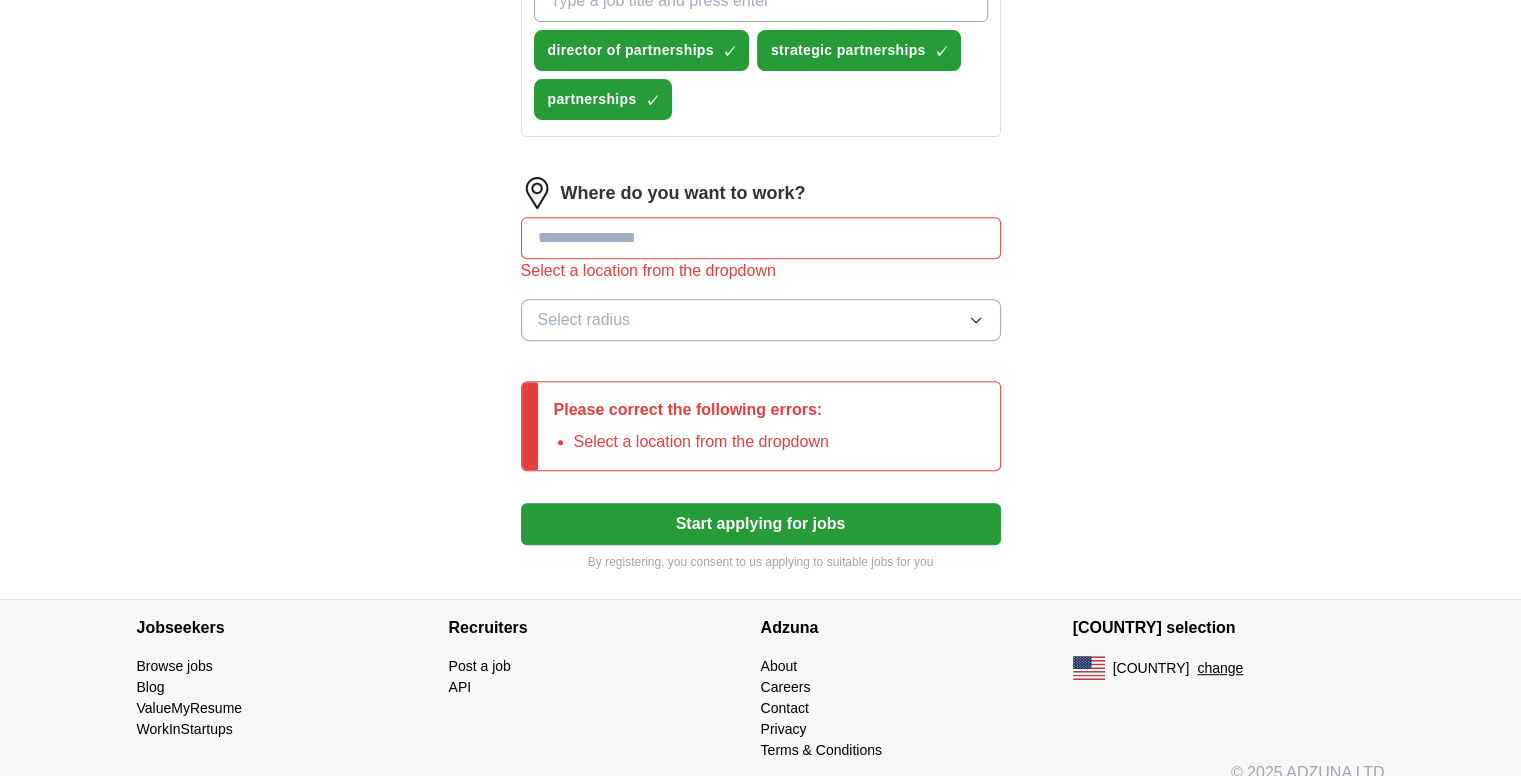 scroll, scrollTop: 792, scrollLeft: 0, axis: vertical 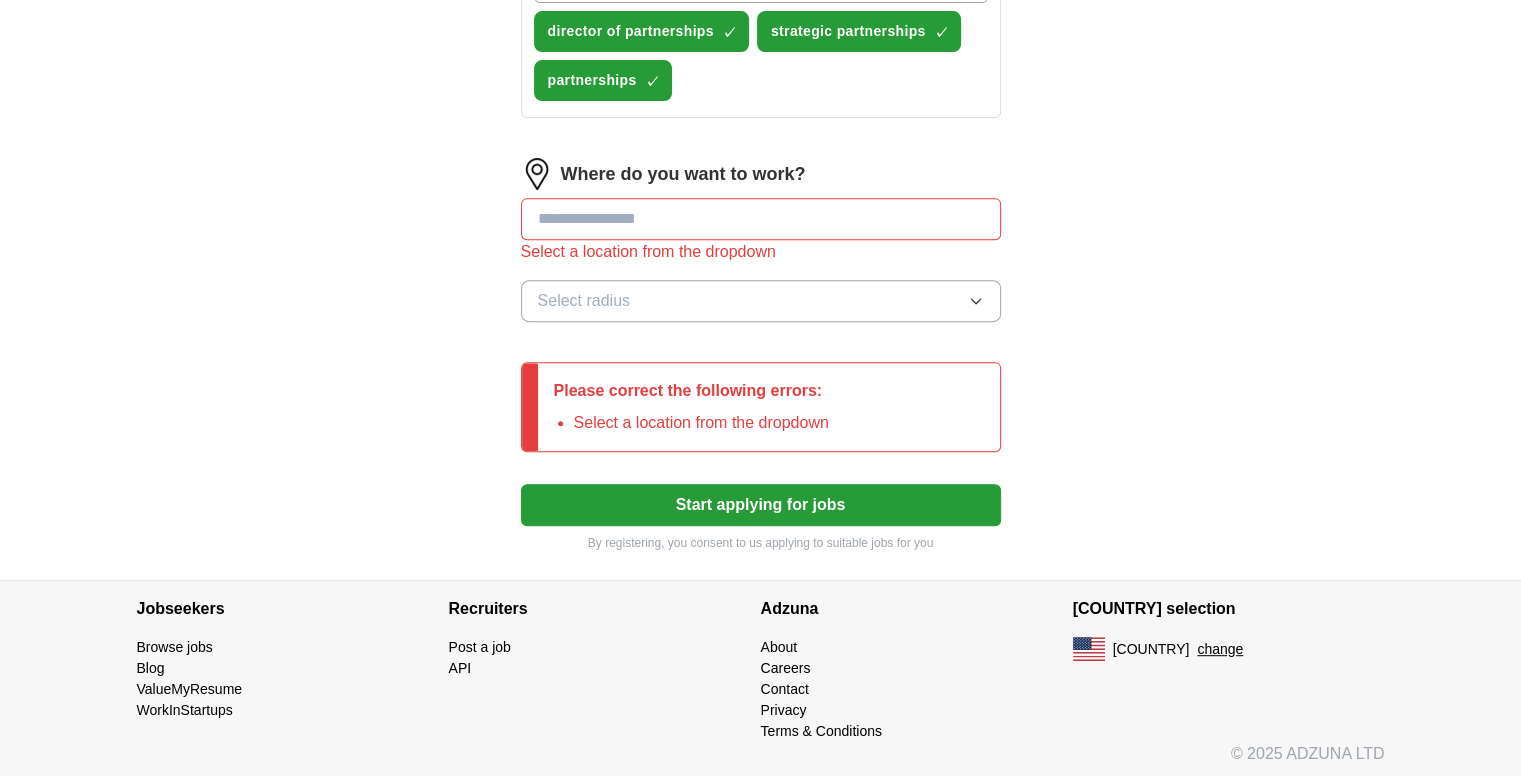click on "Start applying for jobs" at bounding box center [761, 505] 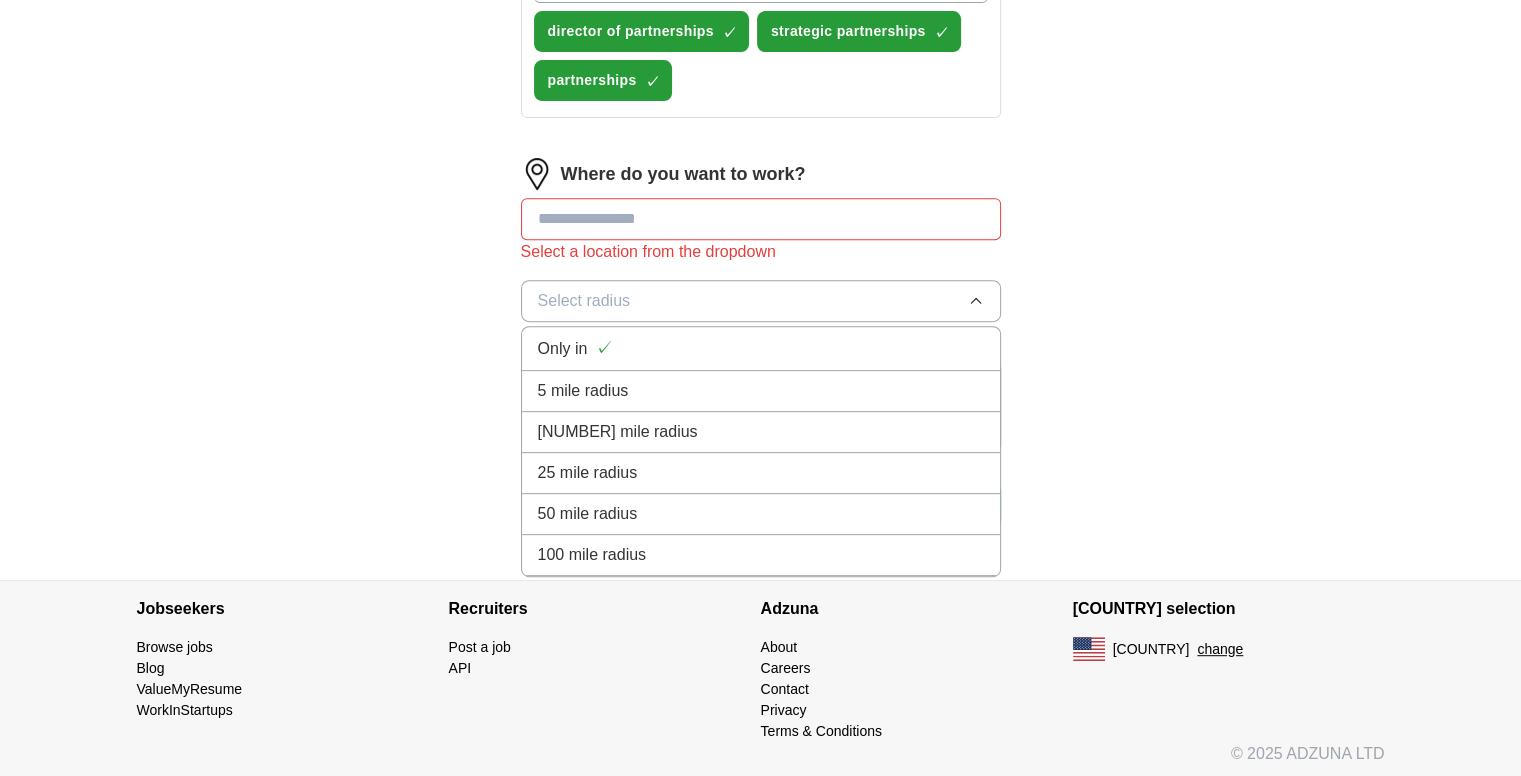 click on "Select radius" at bounding box center (761, 301) 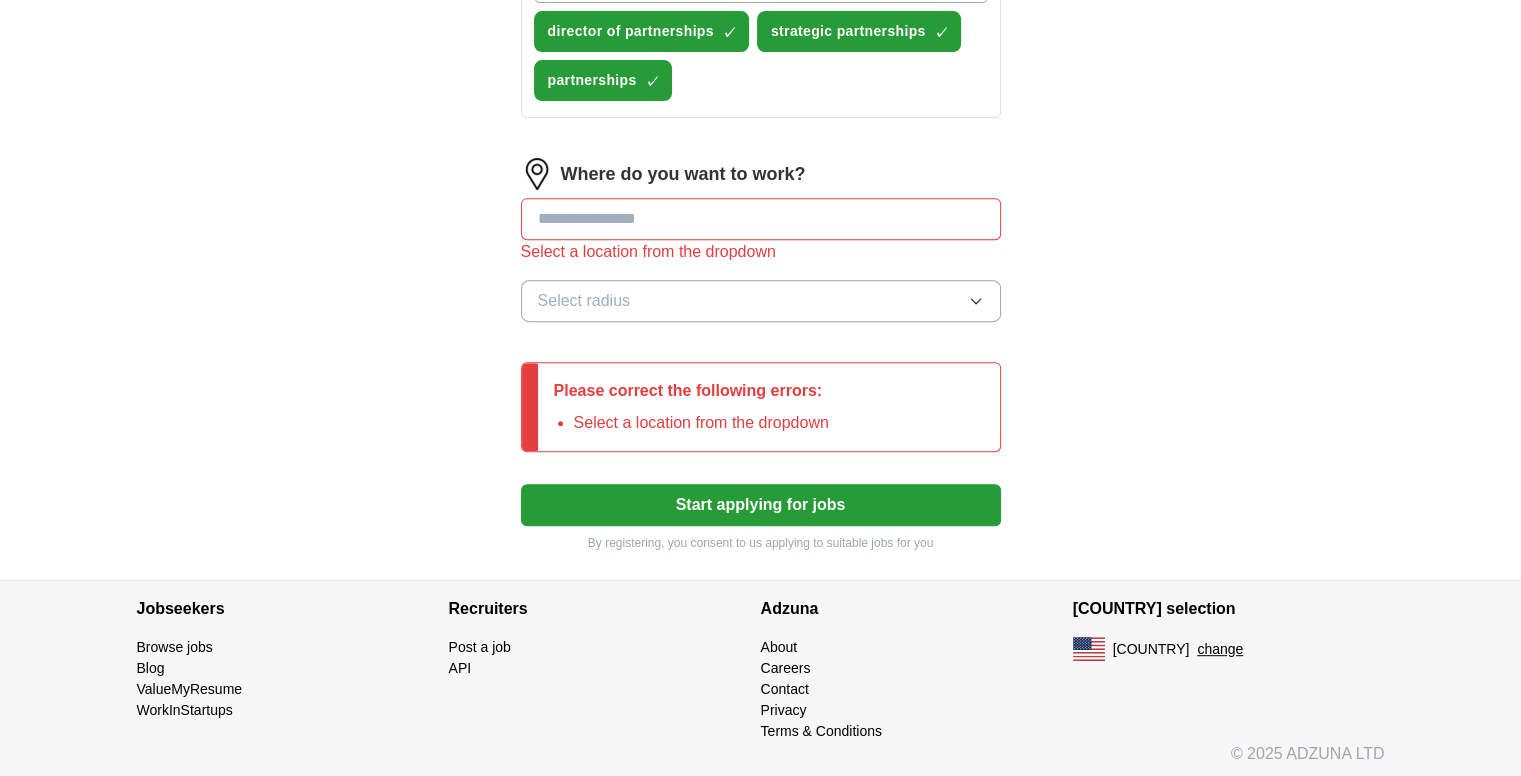 click on "Where do you want to work? Select a location from the dropdown Select radius" at bounding box center (761, 248) 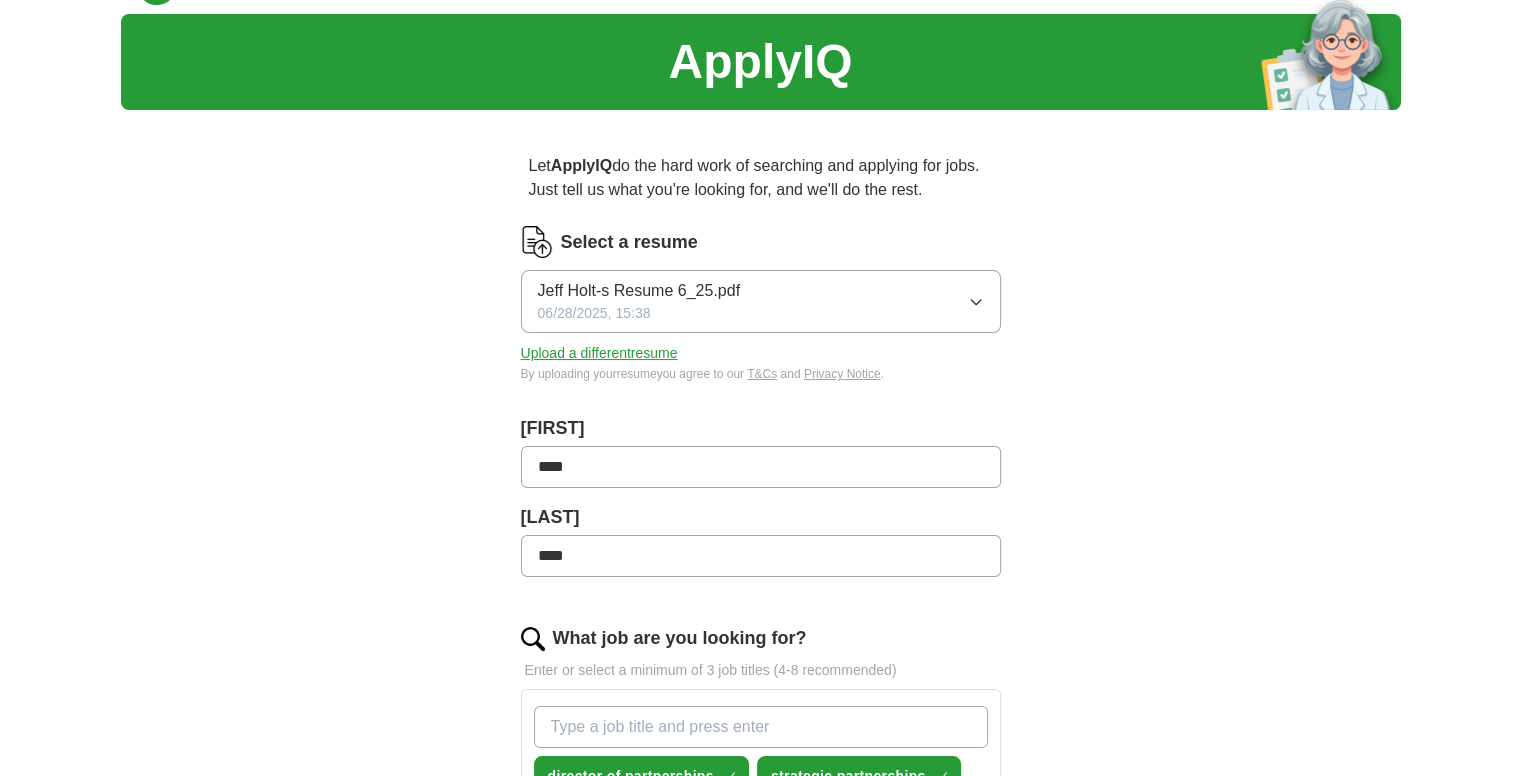 scroll, scrollTop: 0, scrollLeft: 0, axis: both 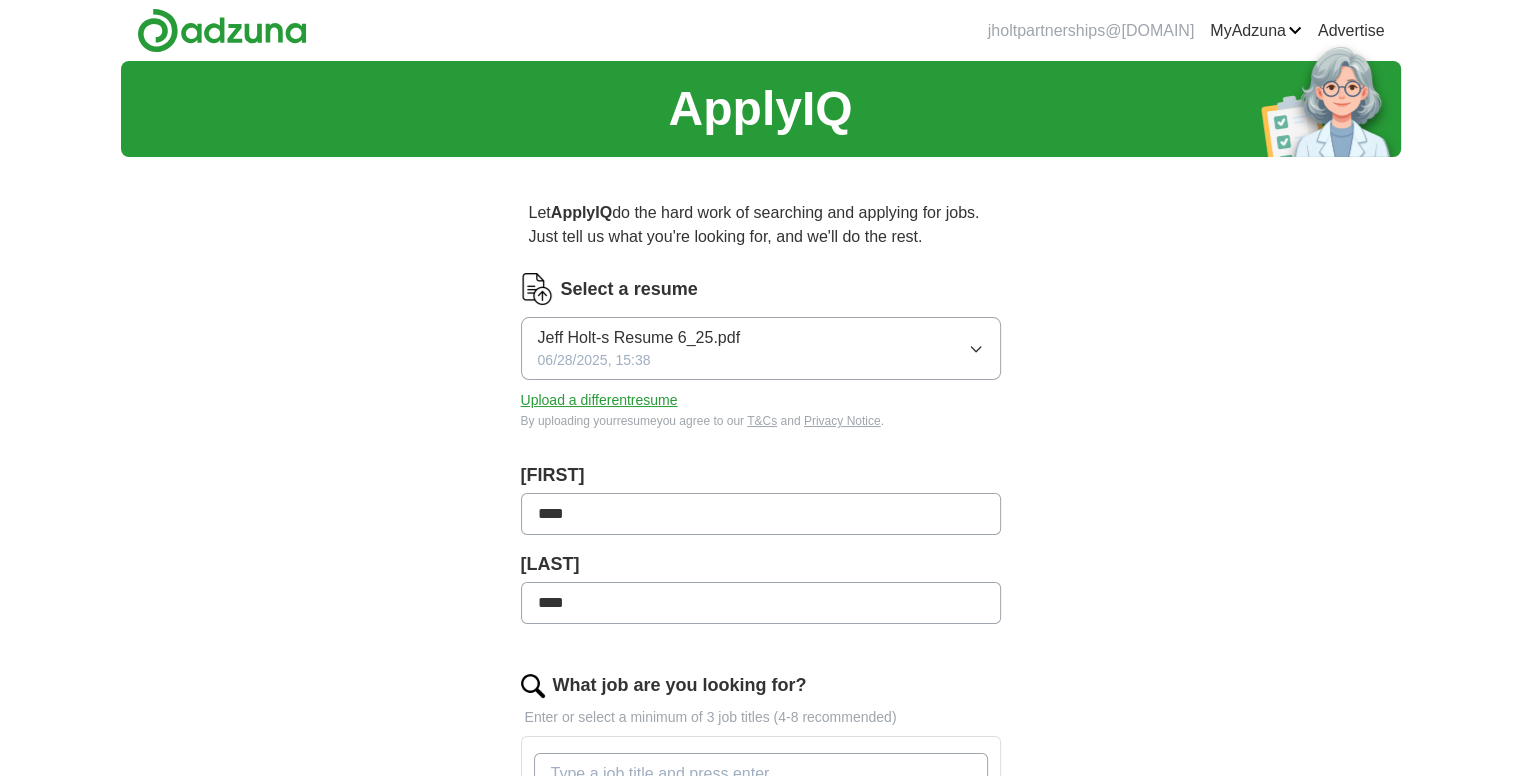 click on "Select a resume" at bounding box center [761, 289] 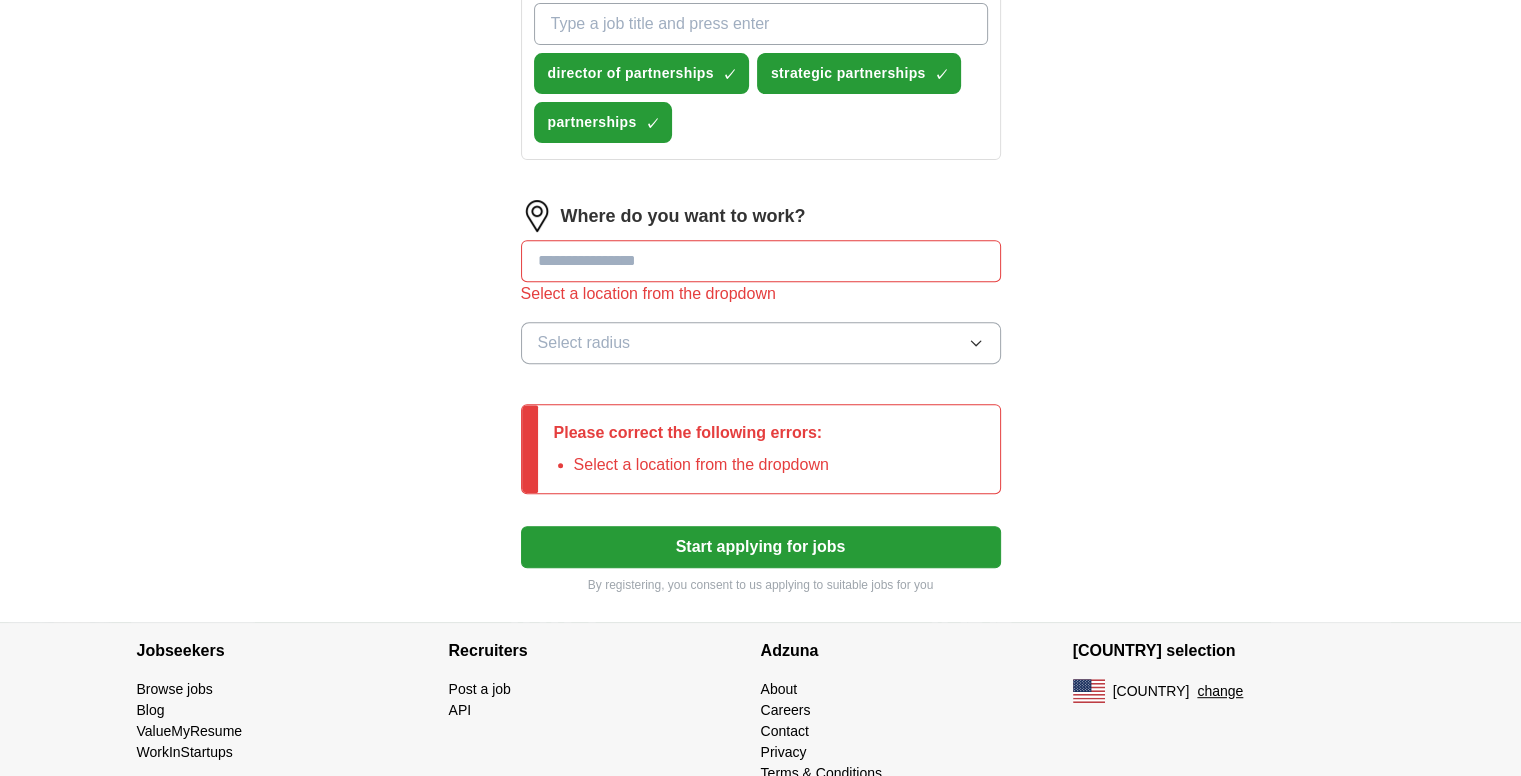 scroll, scrollTop: 792, scrollLeft: 0, axis: vertical 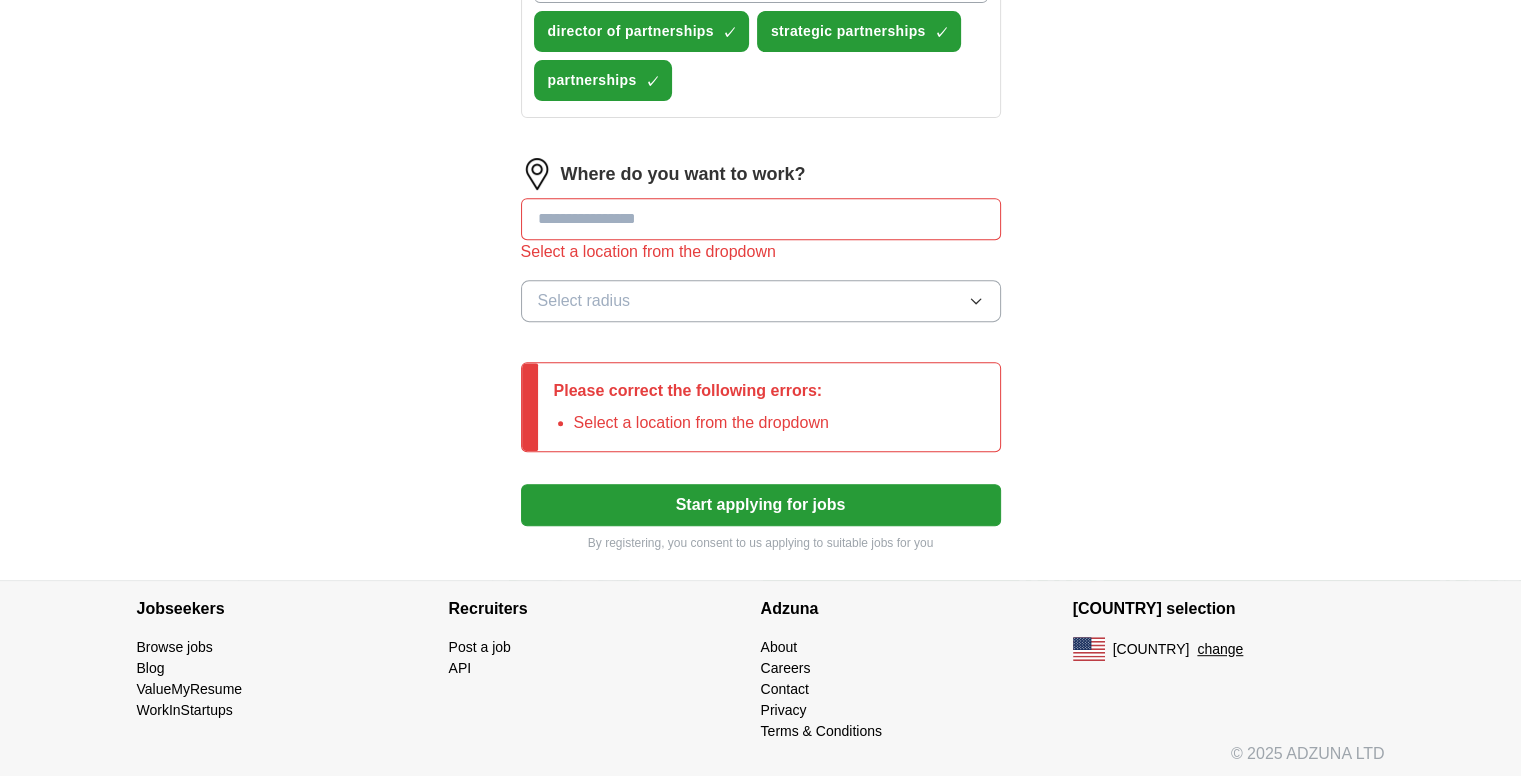 click on "Select radius" at bounding box center [761, 301] 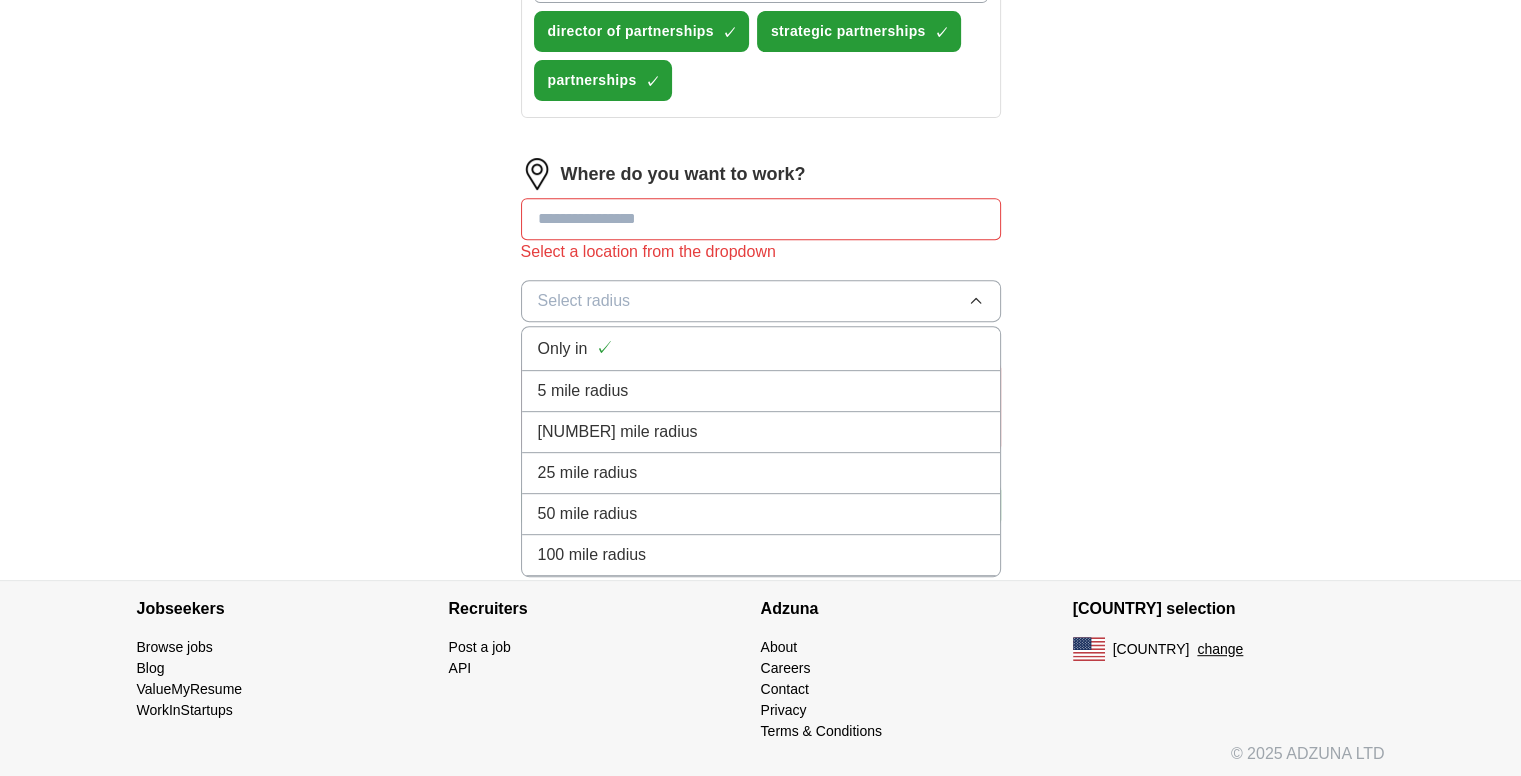 click on "Only in ✓" at bounding box center [761, 348] 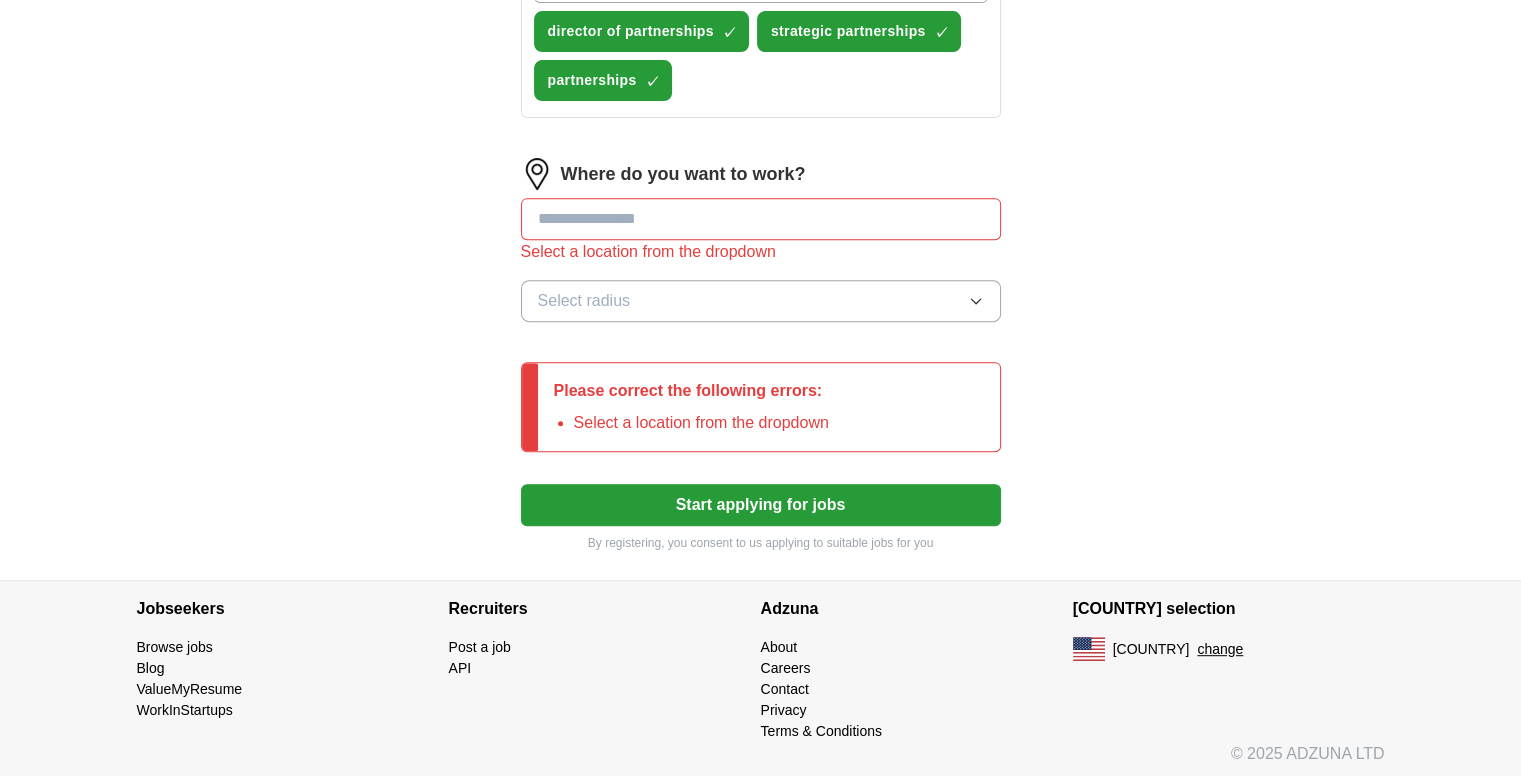 click at bounding box center (761, 219) 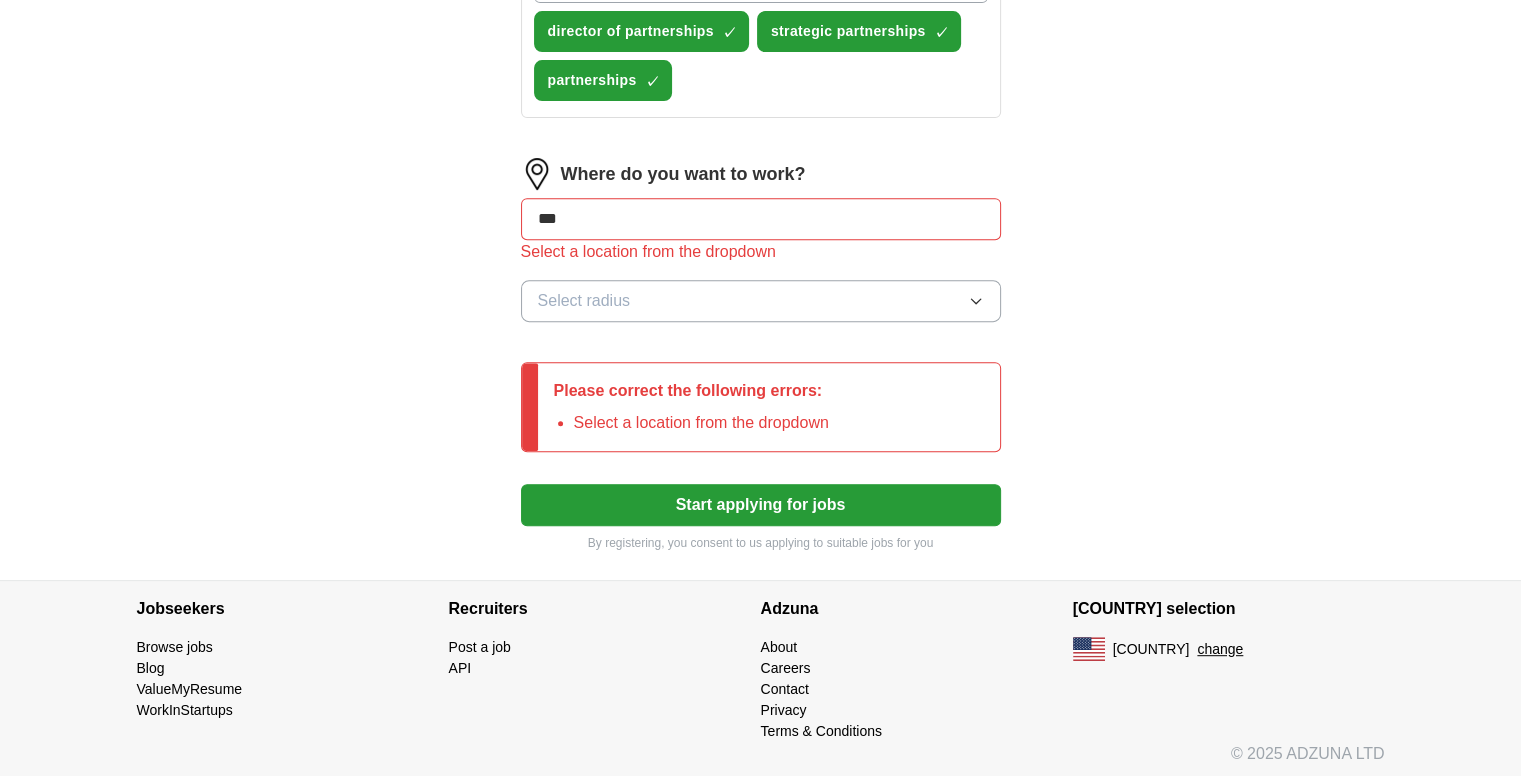 type on "***" 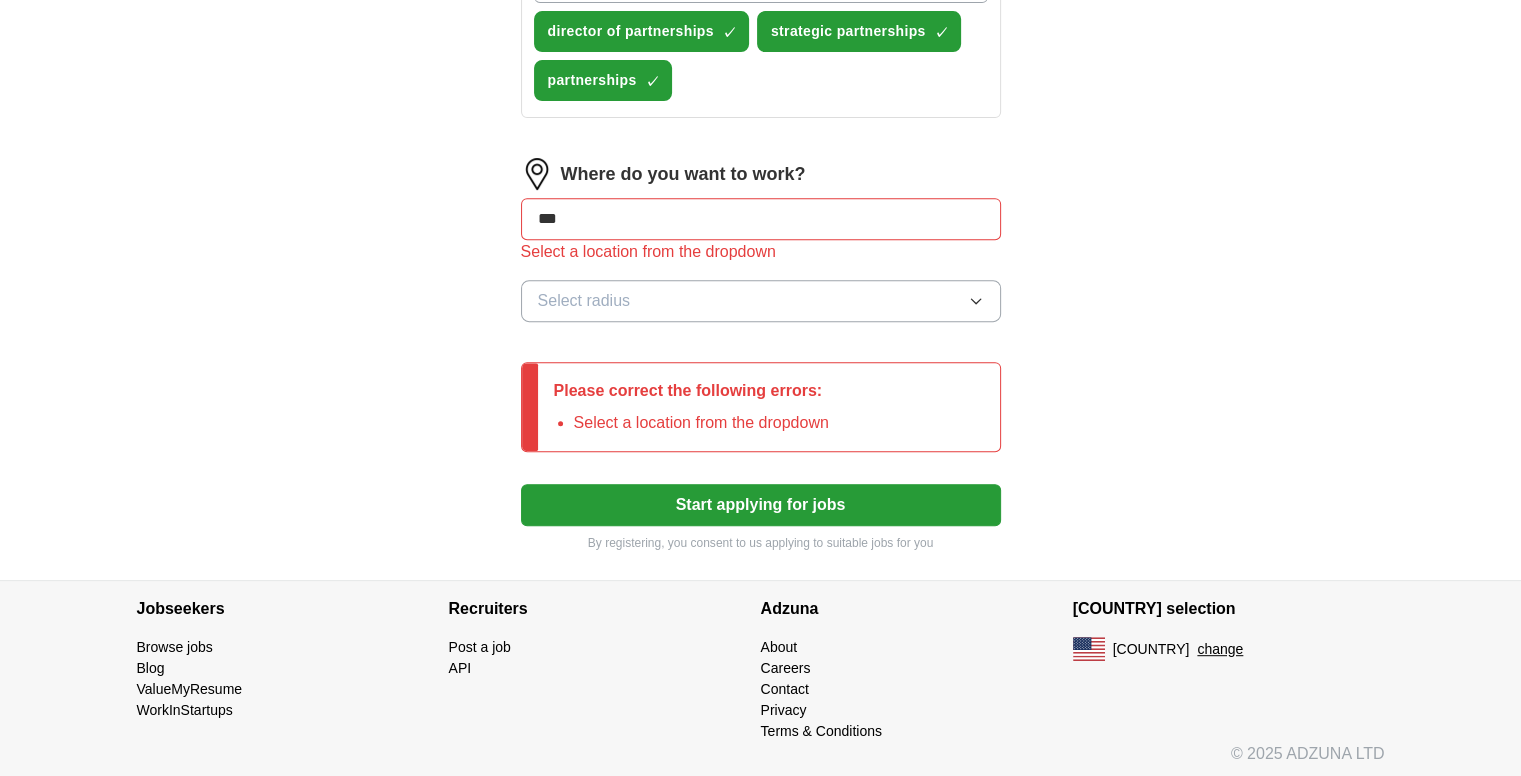 click on "Start applying for jobs" at bounding box center [761, 505] 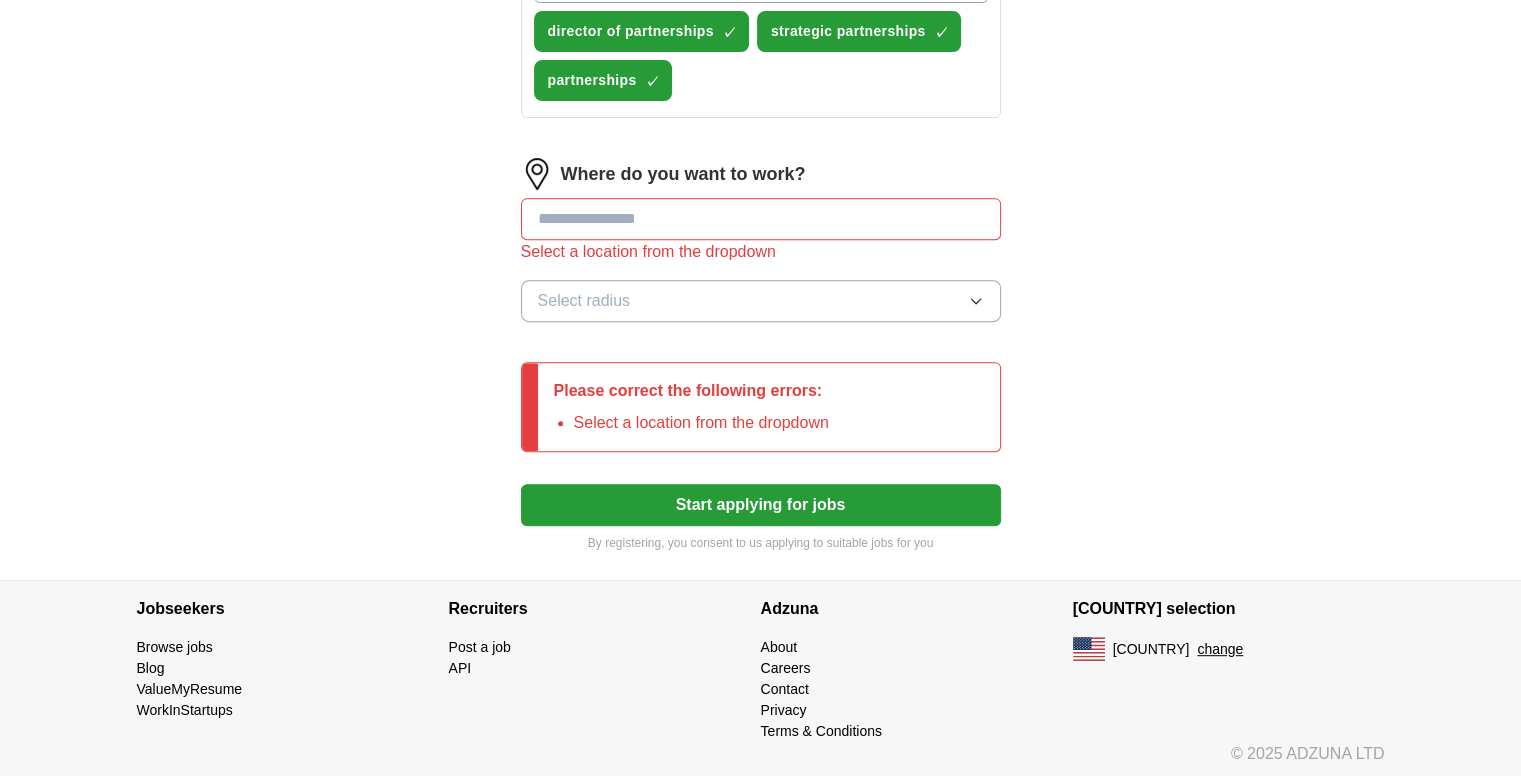 click on "Select a location from the dropdown" at bounding box center (761, 252) 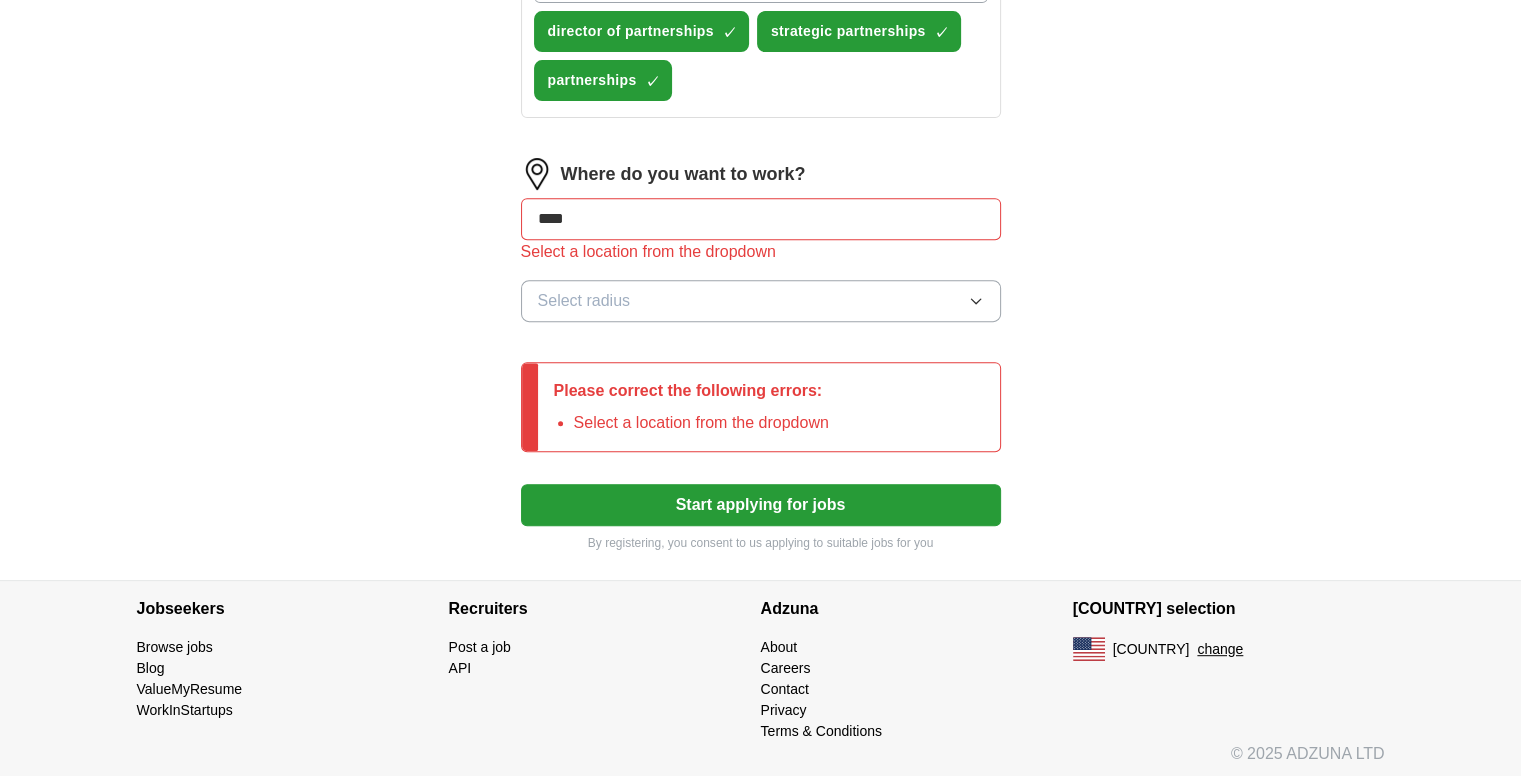 type on "****" 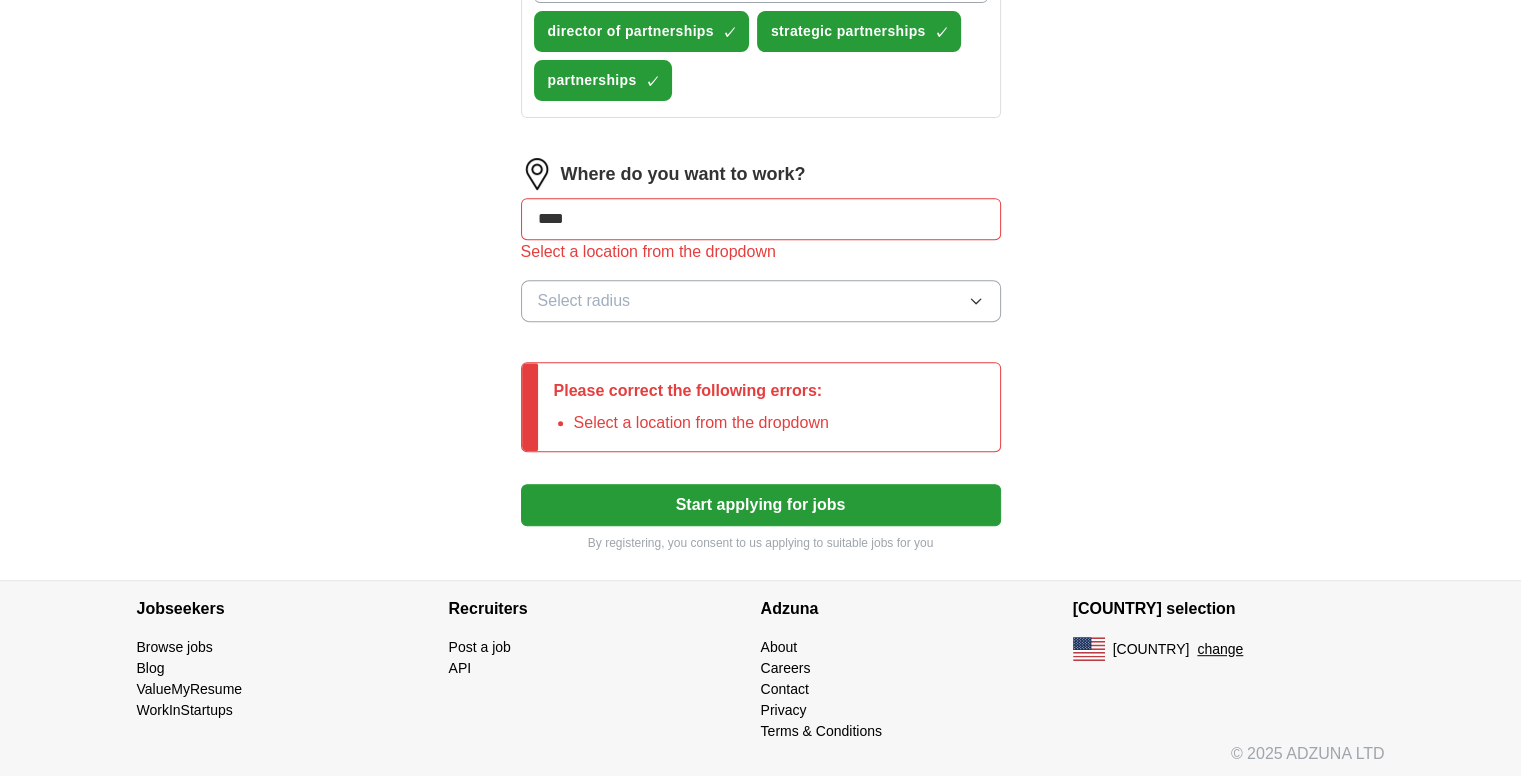 click on "Start applying for jobs" at bounding box center [761, 505] 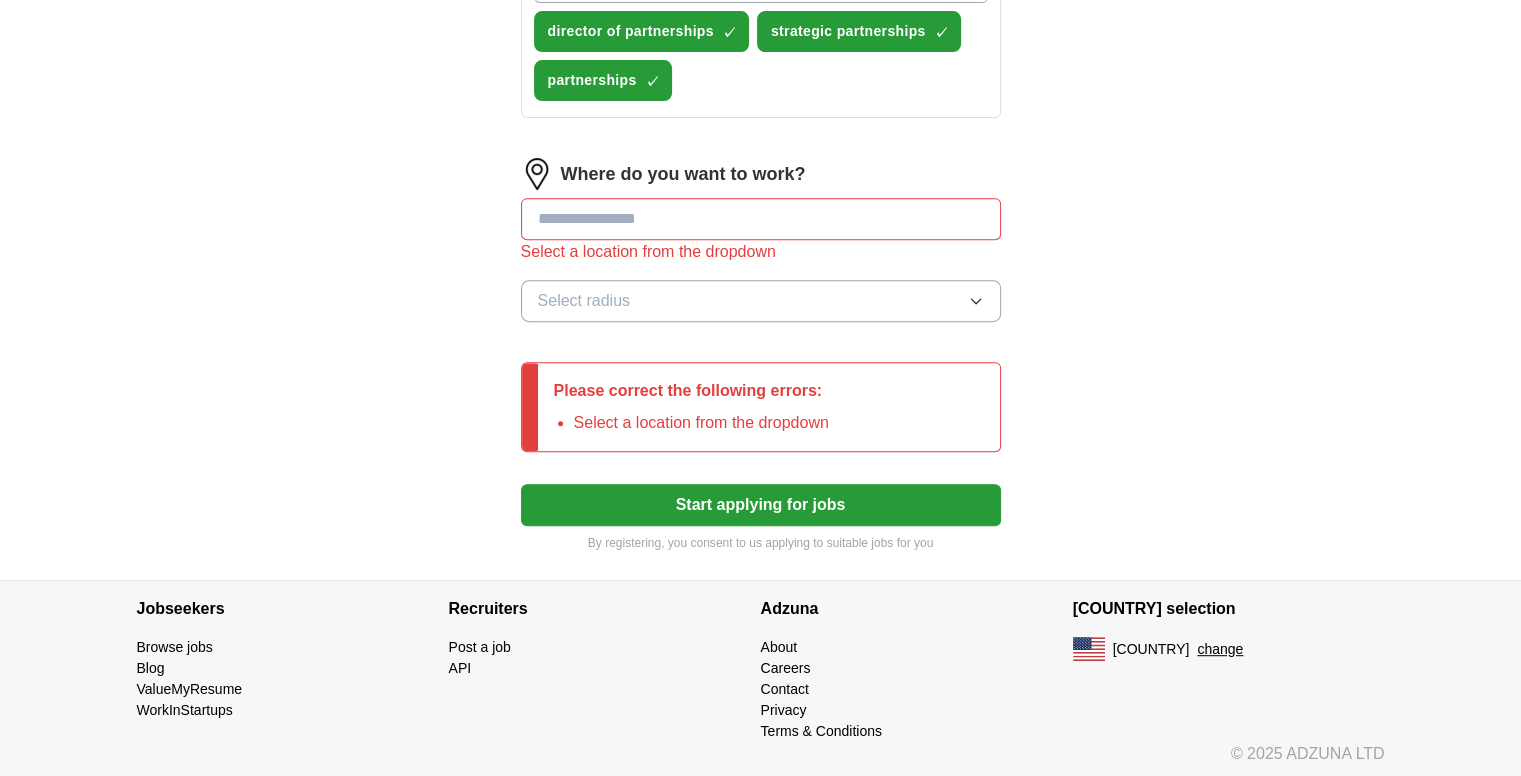 click at bounding box center (761, 219) 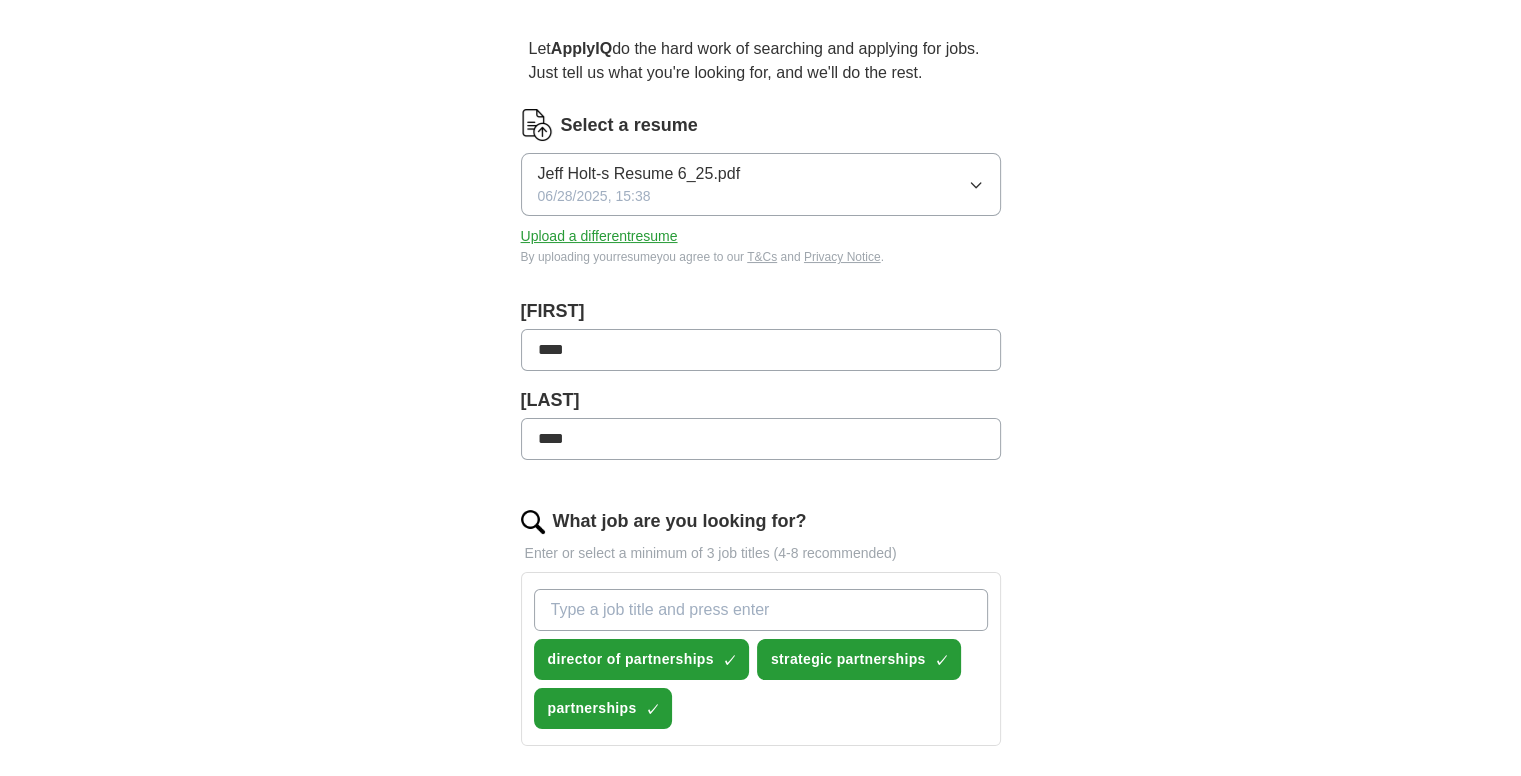 scroll, scrollTop: 0, scrollLeft: 0, axis: both 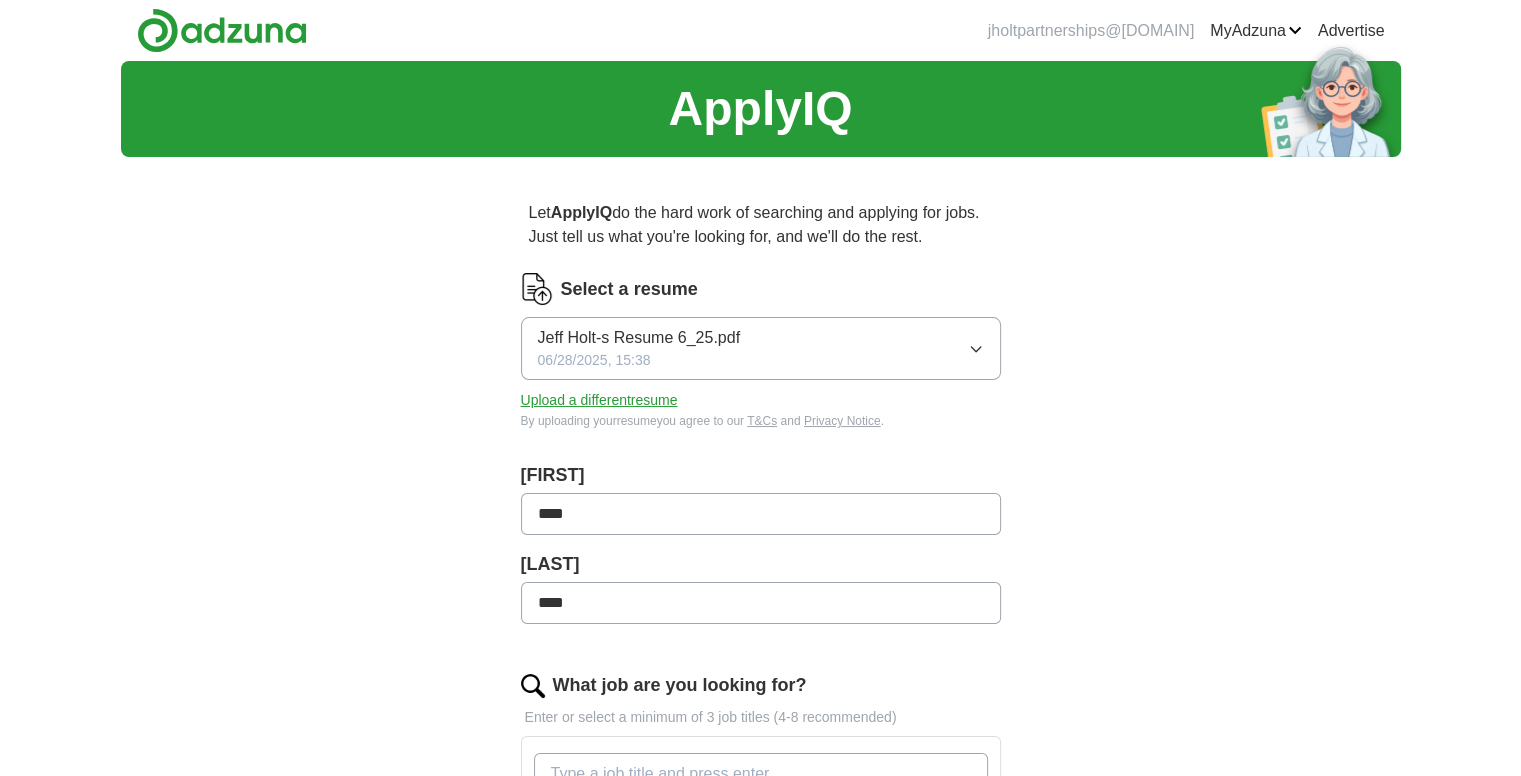 click at bounding box center (222, 30) 